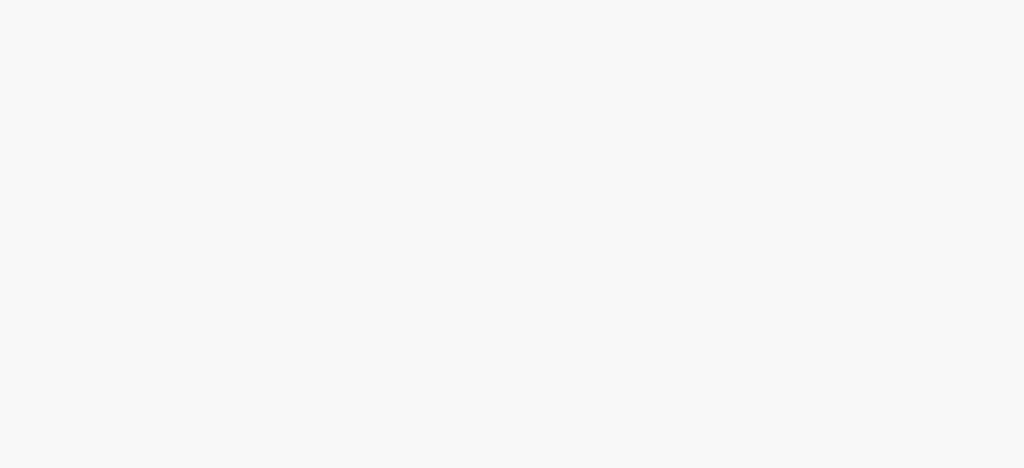 scroll, scrollTop: 0, scrollLeft: 0, axis: both 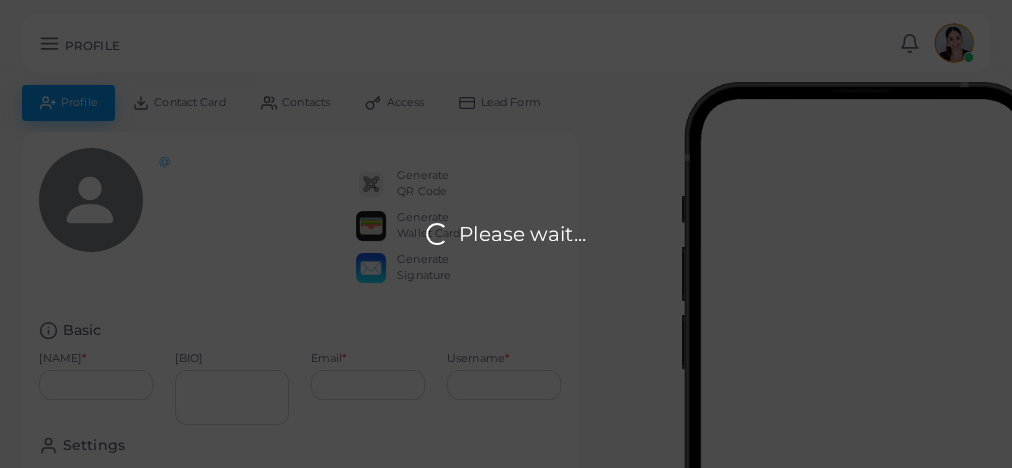 type on "**********" 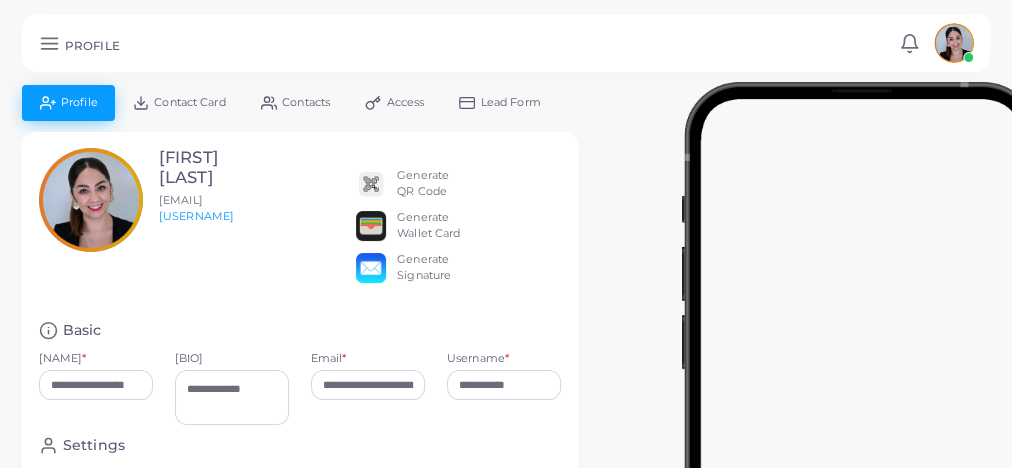 click 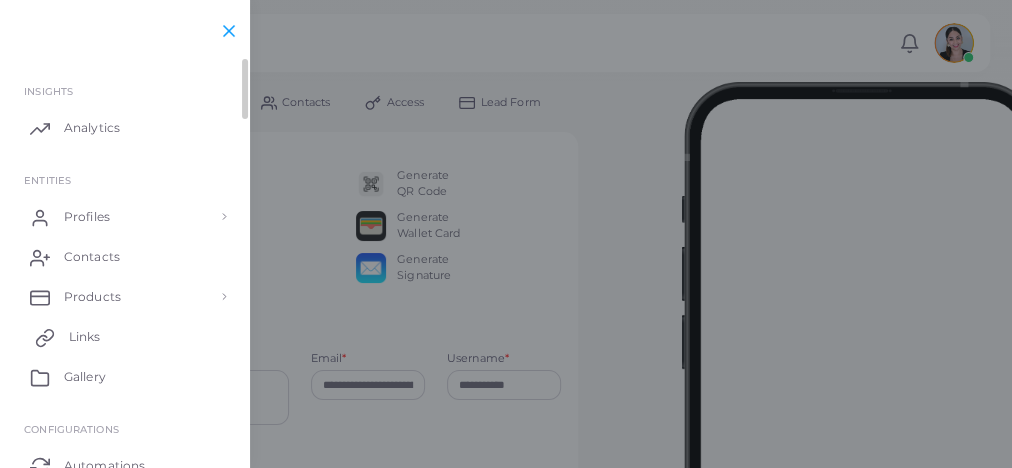 click on "Links" at bounding box center (125, 337) 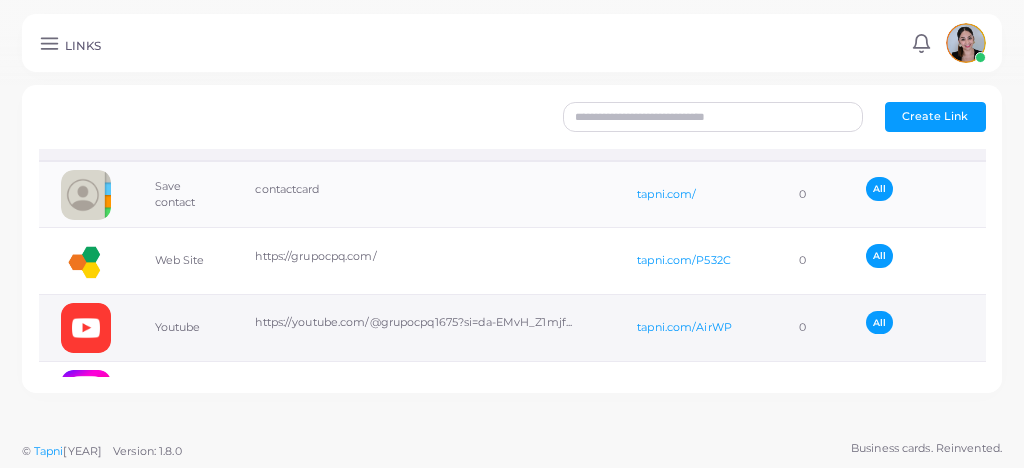 scroll, scrollTop: 11, scrollLeft: 0, axis: vertical 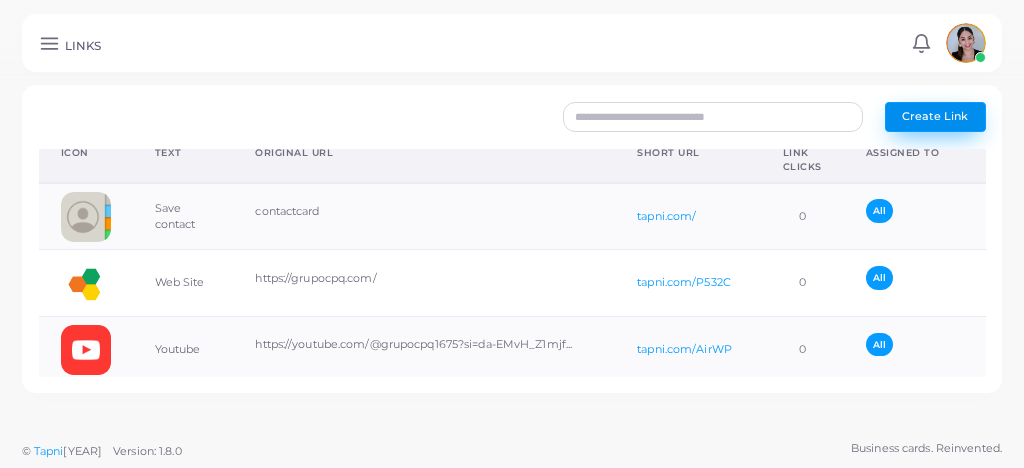 click on "Create Link" at bounding box center [935, 117] 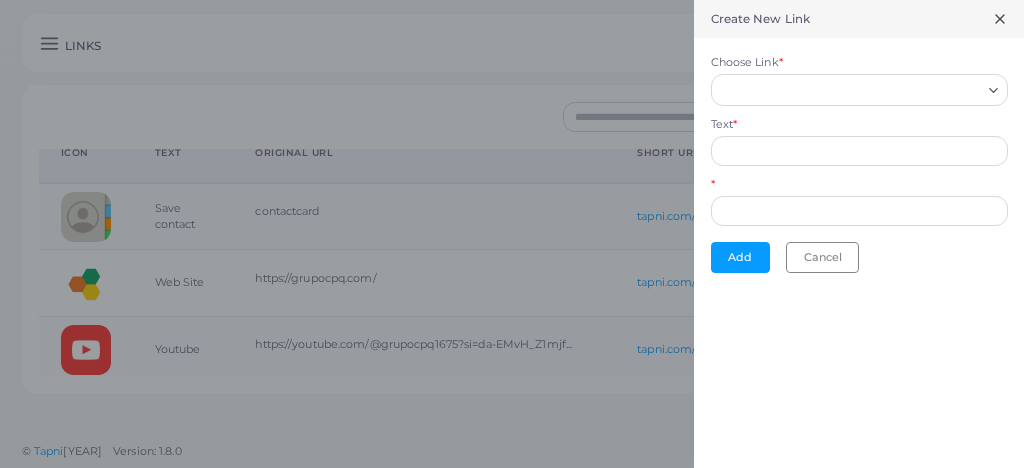 click on "Choose Link  *           Loading...         Text  *       *     Add   Cancel" at bounding box center [859, 163] 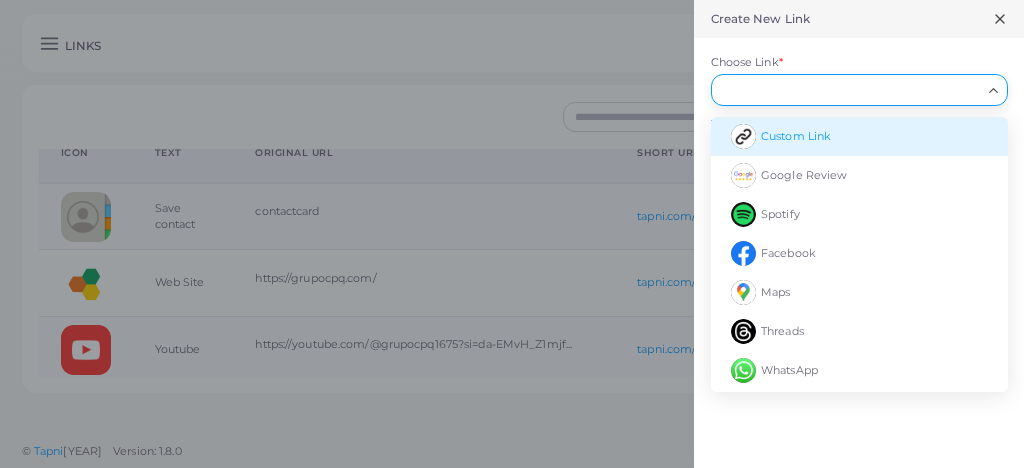 click on "Custom Link" at bounding box center (859, 136) 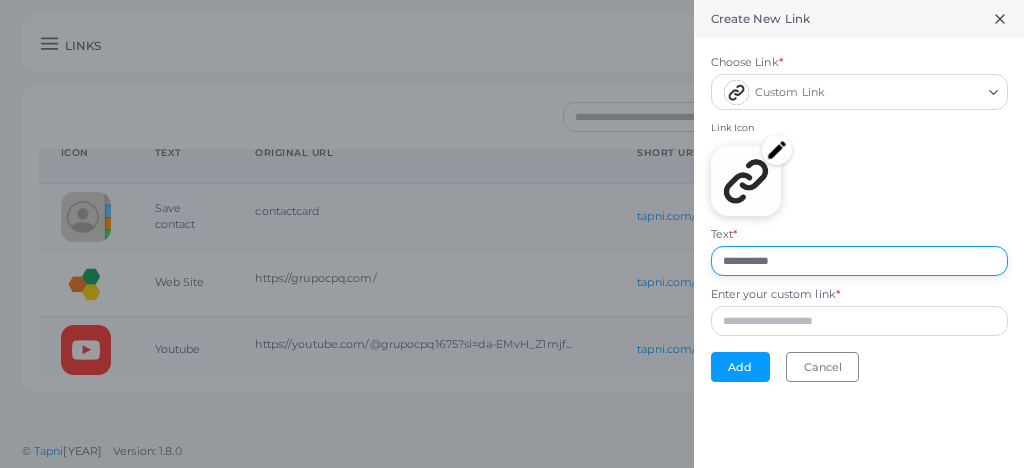 click on "**********" at bounding box center (859, 261) 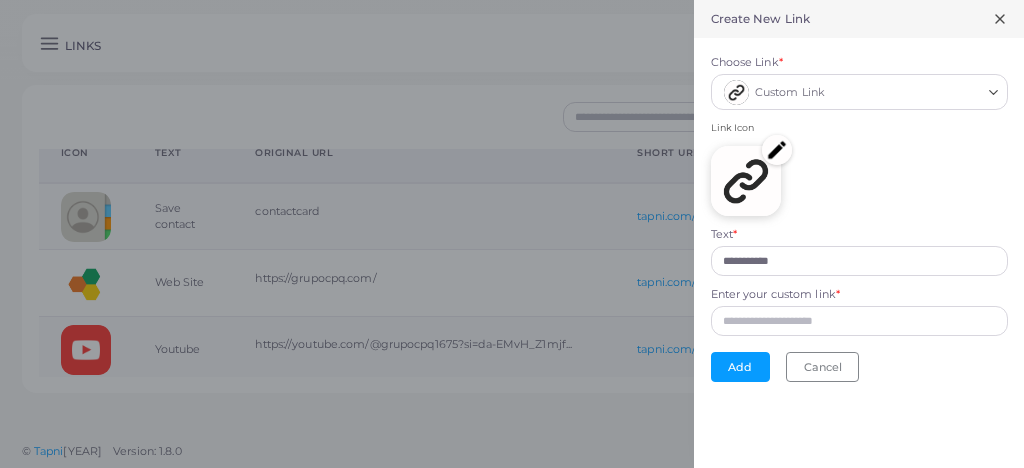 click on "Create New Link" at bounding box center (859, 19) 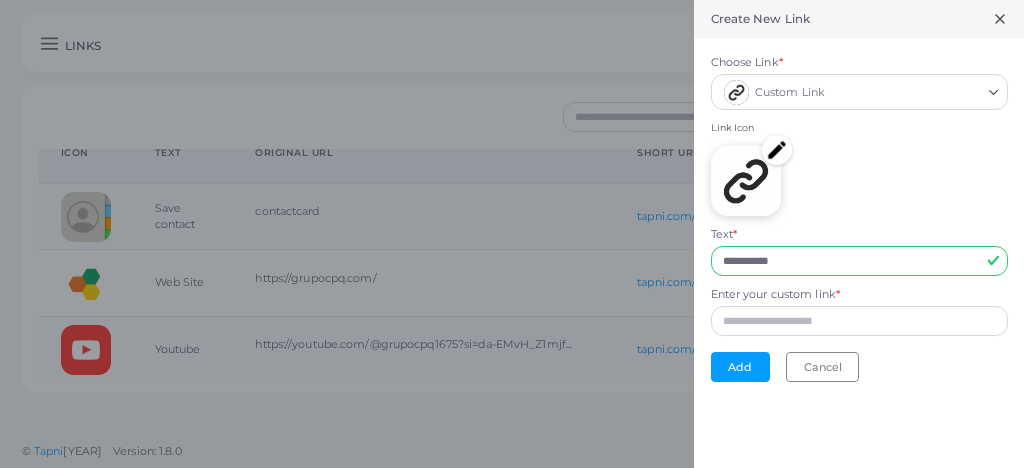 click on "Create New Link" at bounding box center (859, 19) 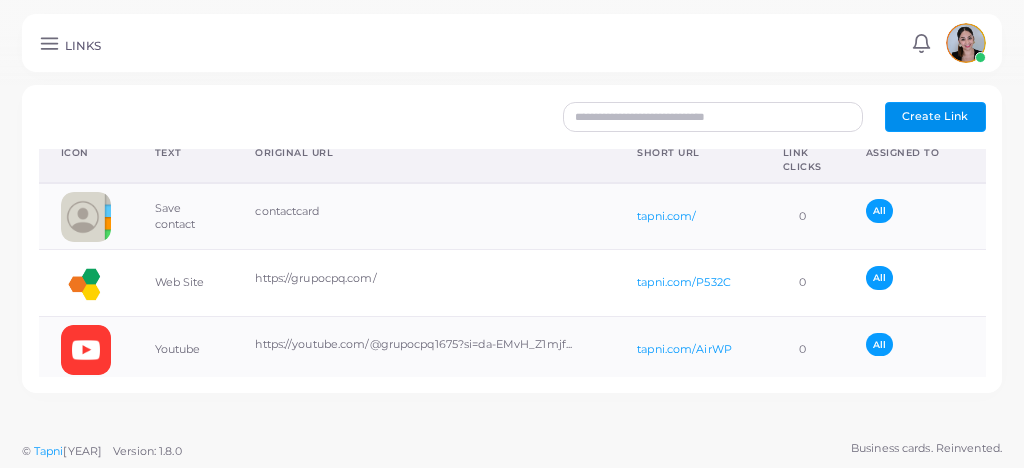 scroll, scrollTop: 0, scrollLeft: 0, axis: both 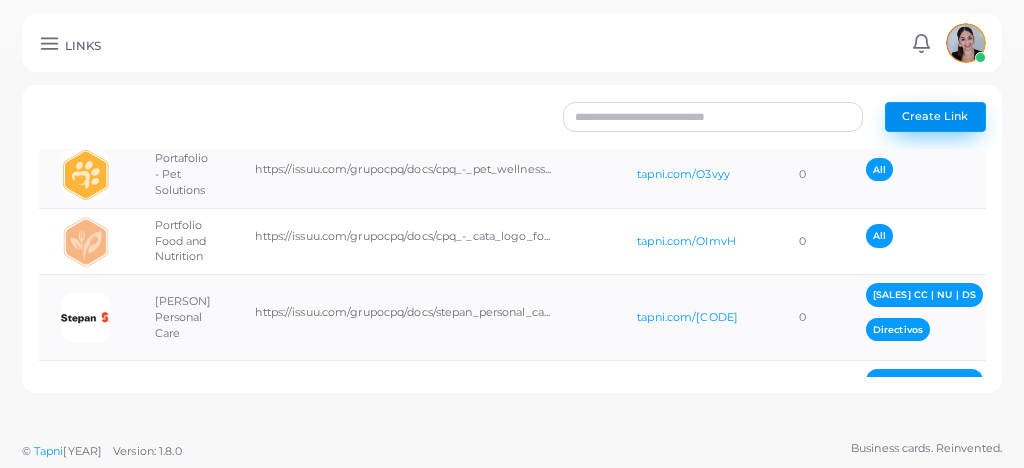 click on "Create Link" at bounding box center (935, 117) 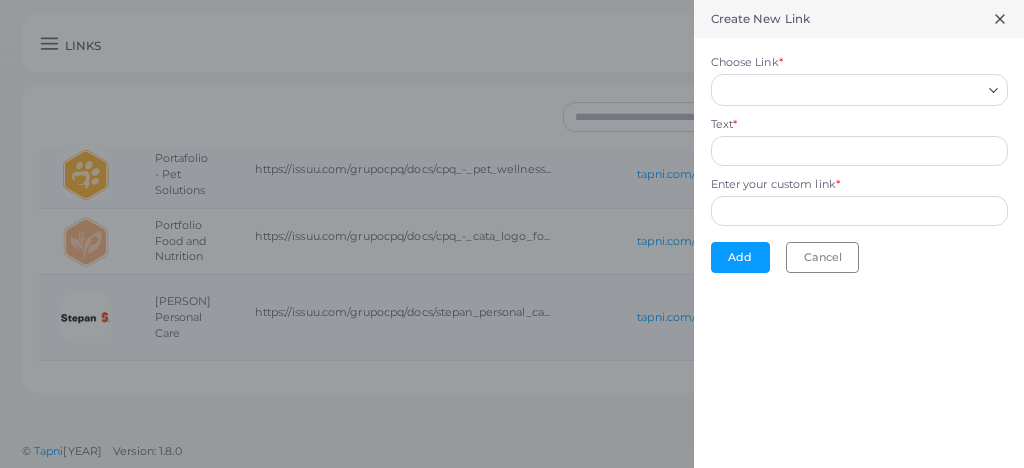 click on "Choose Link  *" at bounding box center (850, 90) 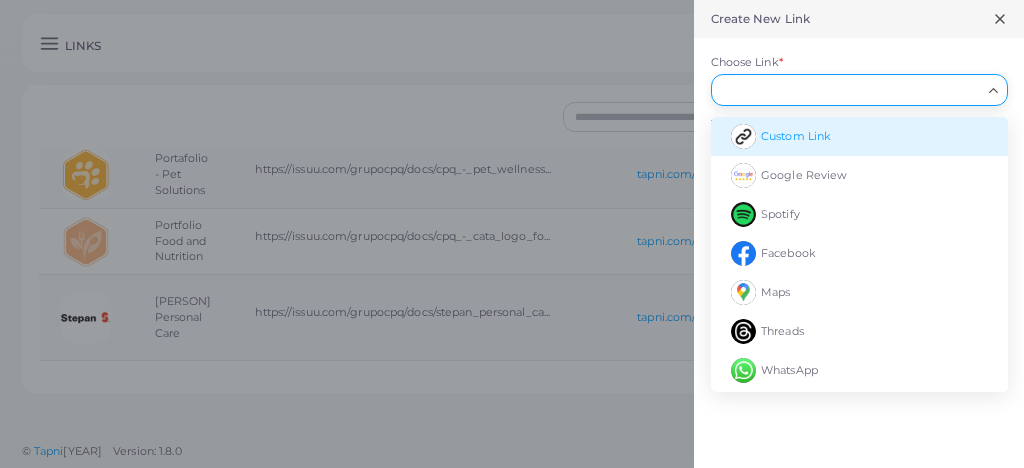 click on "Custom Link" at bounding box center [796, 136] 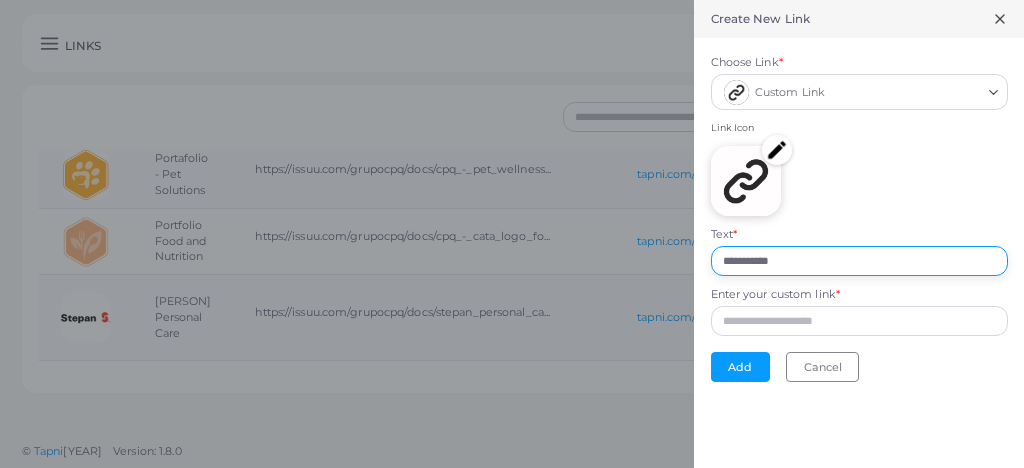 drag, startPoint x: 788, startPoint y: 260, endPoint x: 688, endPoint y: 290, distance: 104.40307 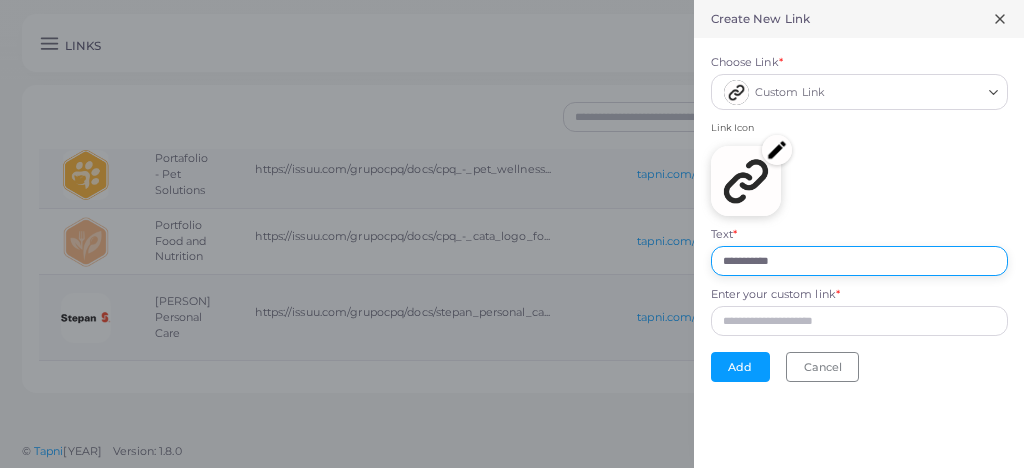 click on "**********" at bounding box center (512, 0) 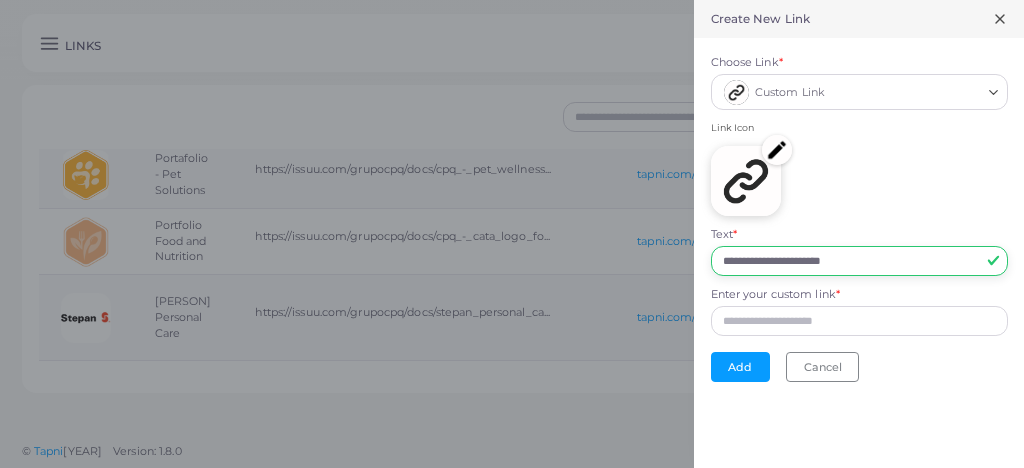 drag, startPoint x: 865, startPoint y: 255, endPoint x: 776, endPoint y: 254, distance: 89.005615 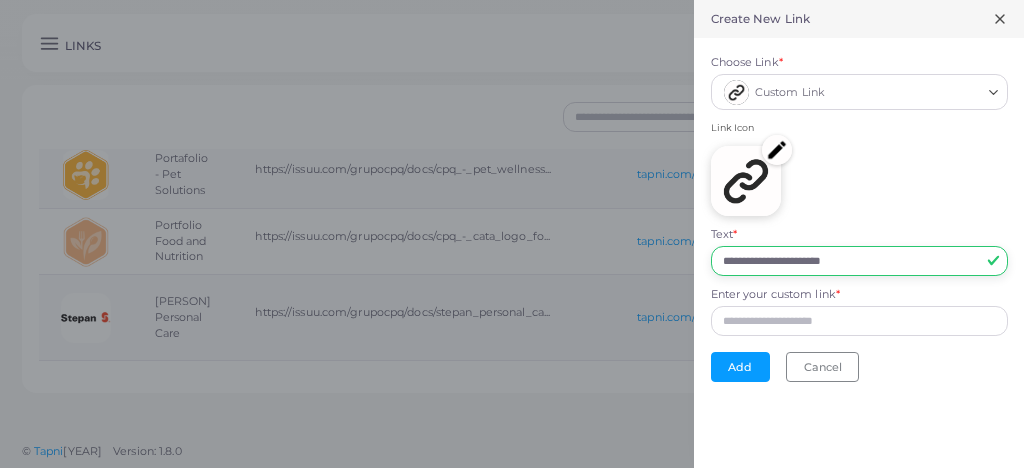 type on "**********" 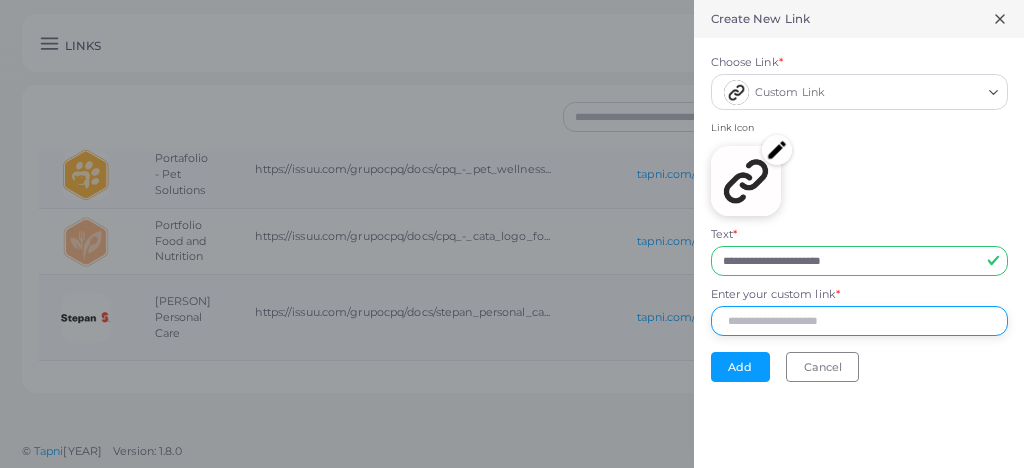 click on "Enter your custom link  *" at bounding box center (859, 321) 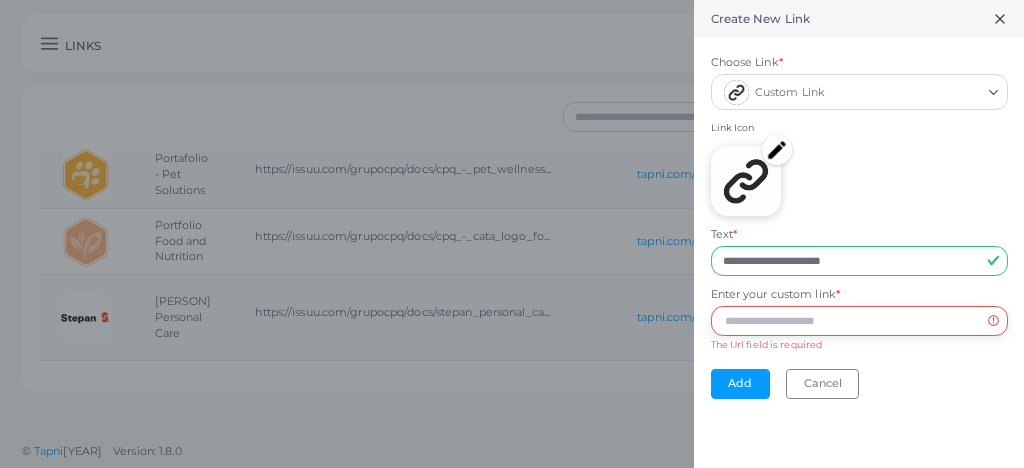 paste on "**********" 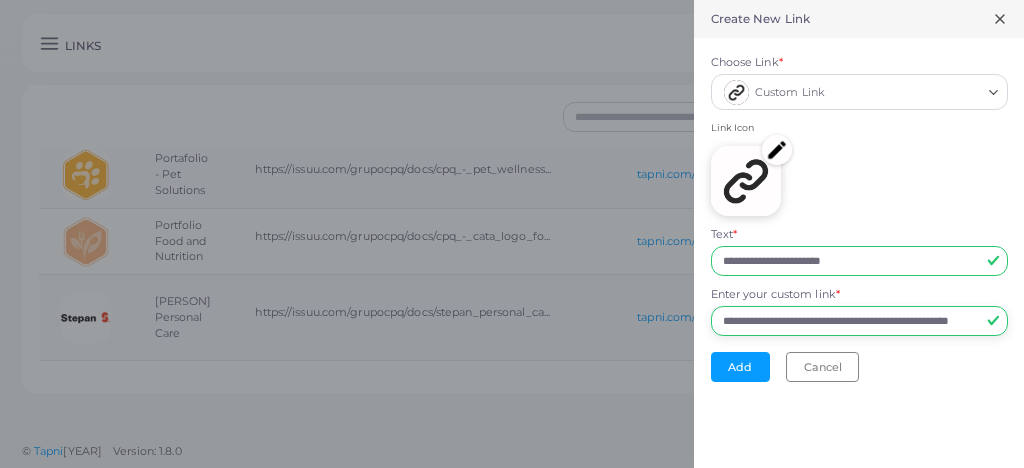 scroll, scrollTop: 0, scrollLeft: 66, axis: horizontal 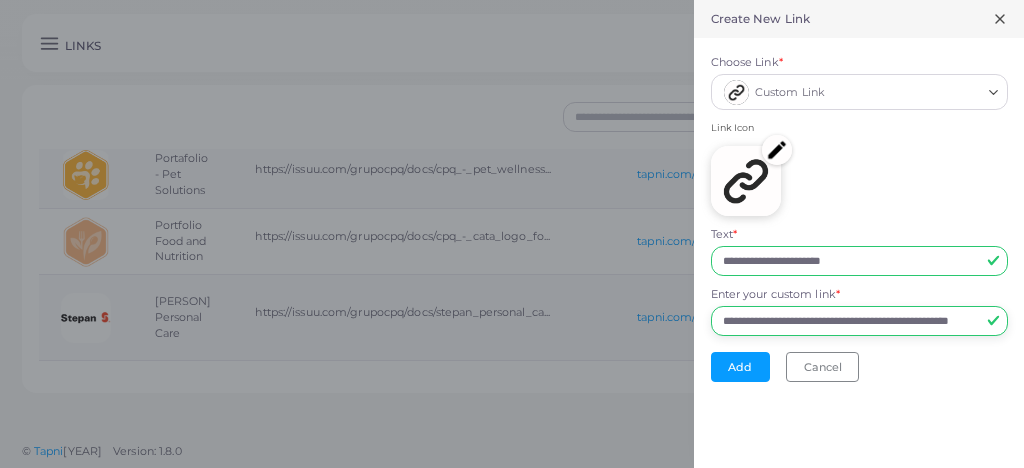 type on "**********" 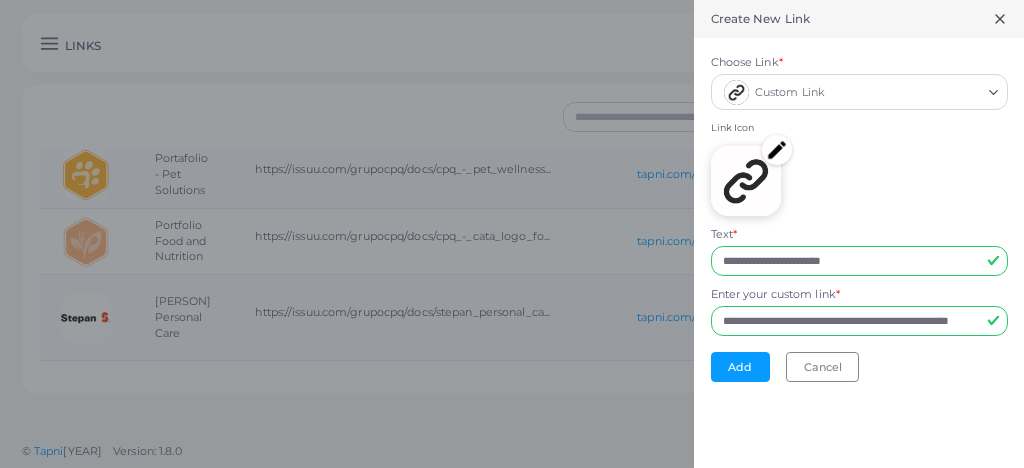 click on "**********" at bounding box center [859, 218] 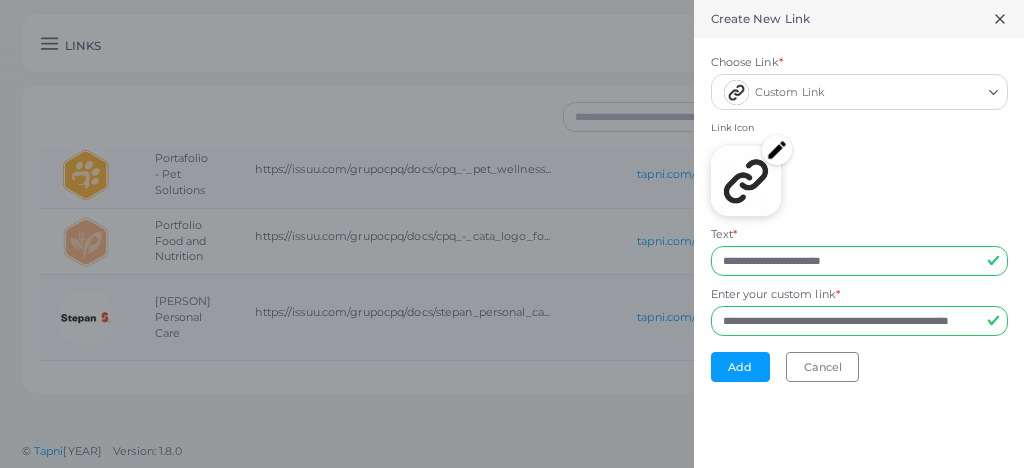 click at bounding box center [777, 150] 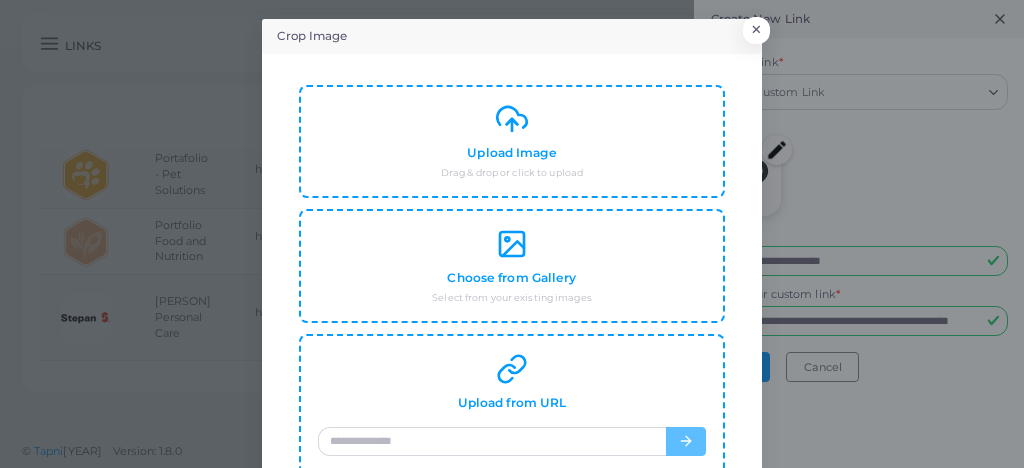 scroll, scrollTop: 0, scrollLeft: 0, axis: both 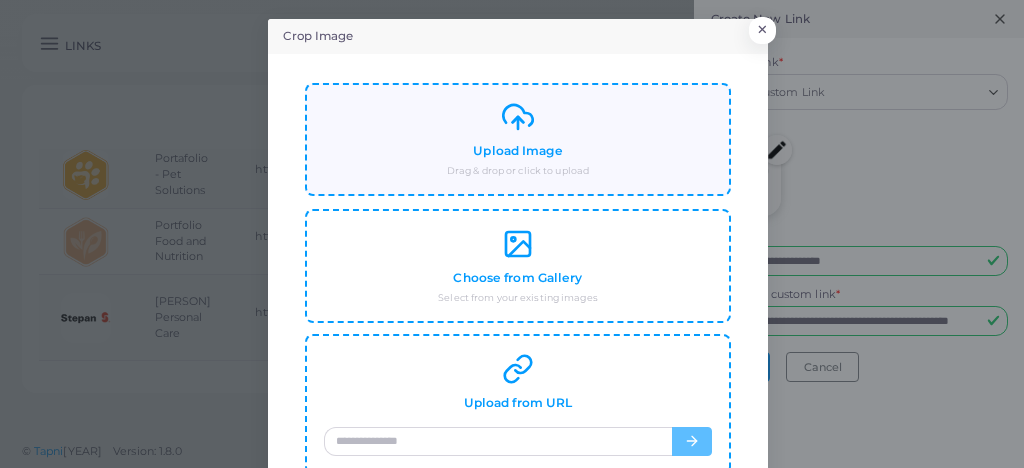 click on "Upload Image Drag & drop or click to upload" at bounding box center [518, 139] 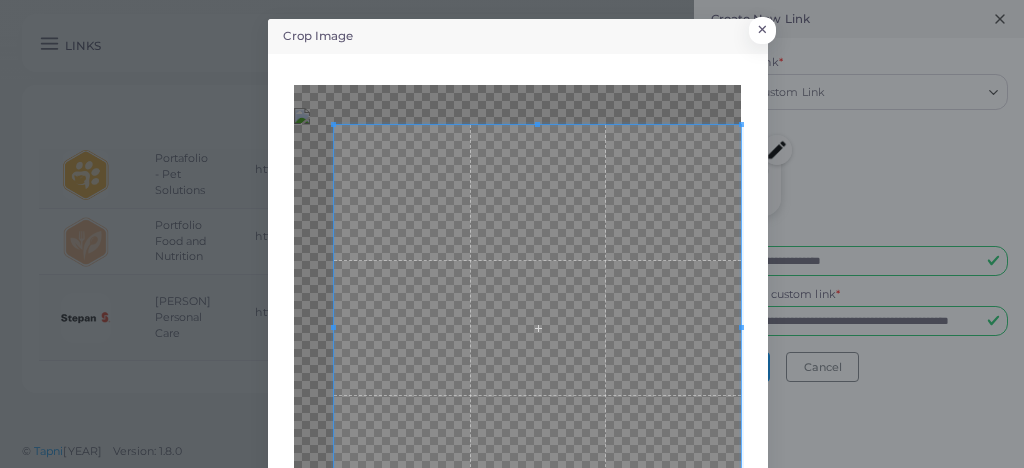 click on "**********" at bounding box center (512, 234) 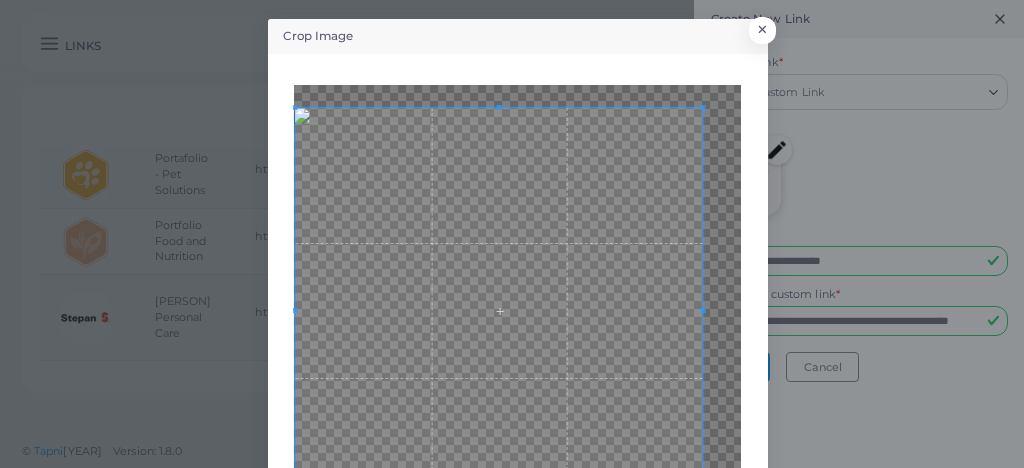 click at bounding box center [499, 311] 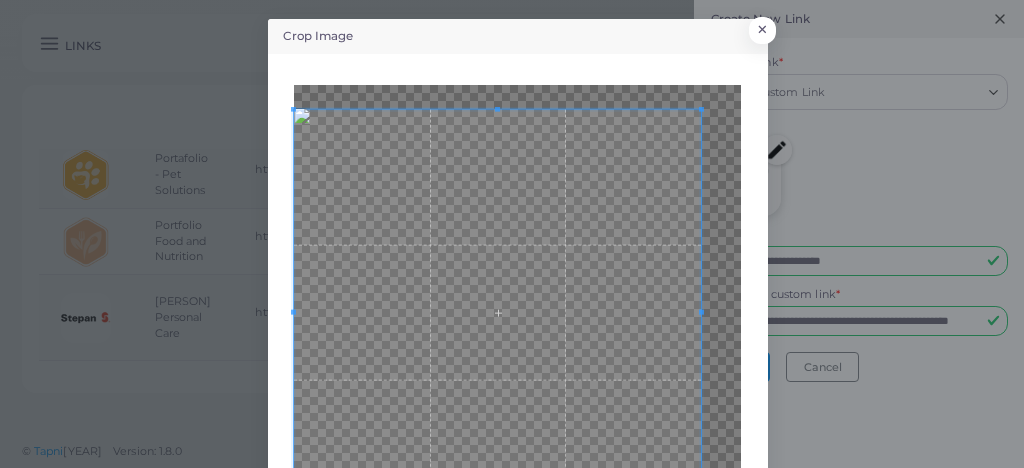 click at bounding box center [497, 312] 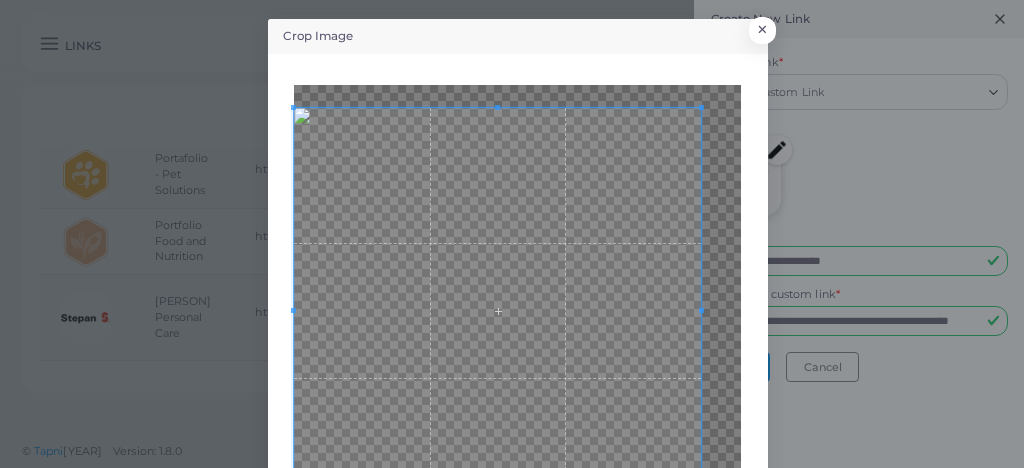 click at bounding box center [497, 311] 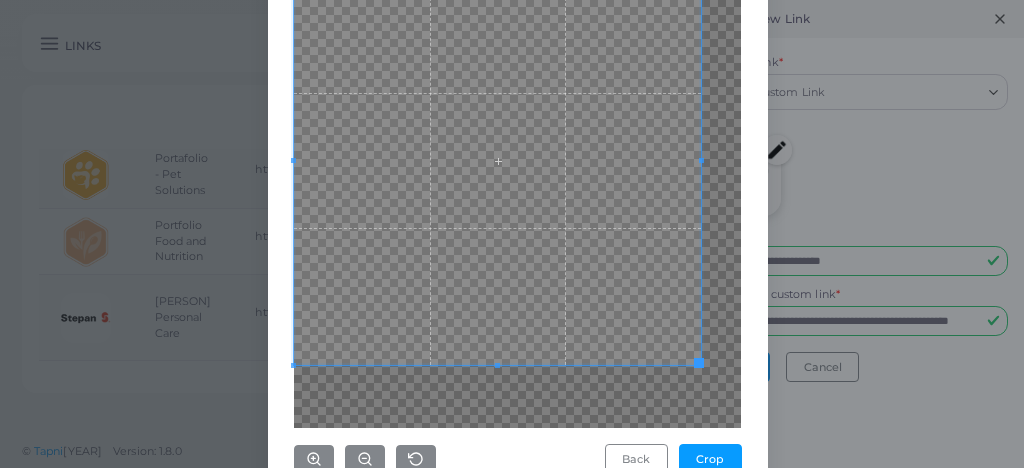 scroll, scrollTop: 194, scrollLeft: 0, axis: vertical 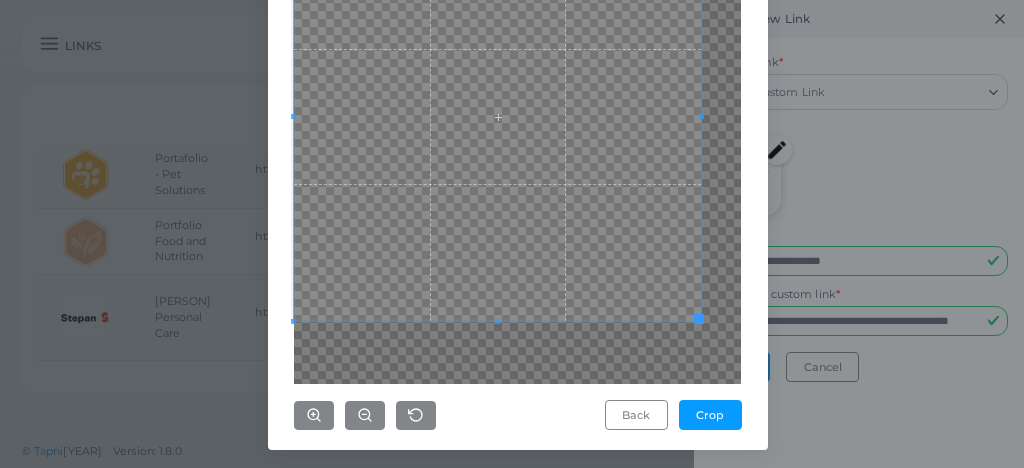 click at bounding box center [517, 137] 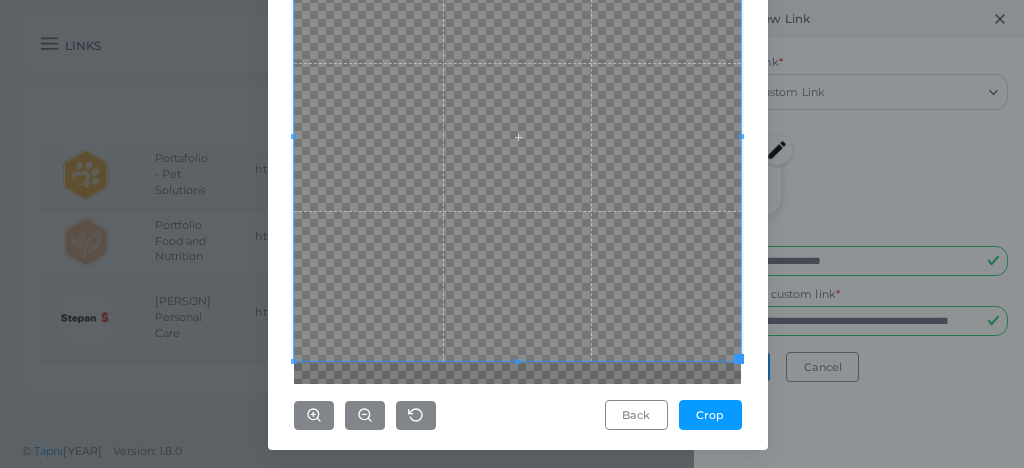 click on "Back   Crop" at bounding box center (518, 155) 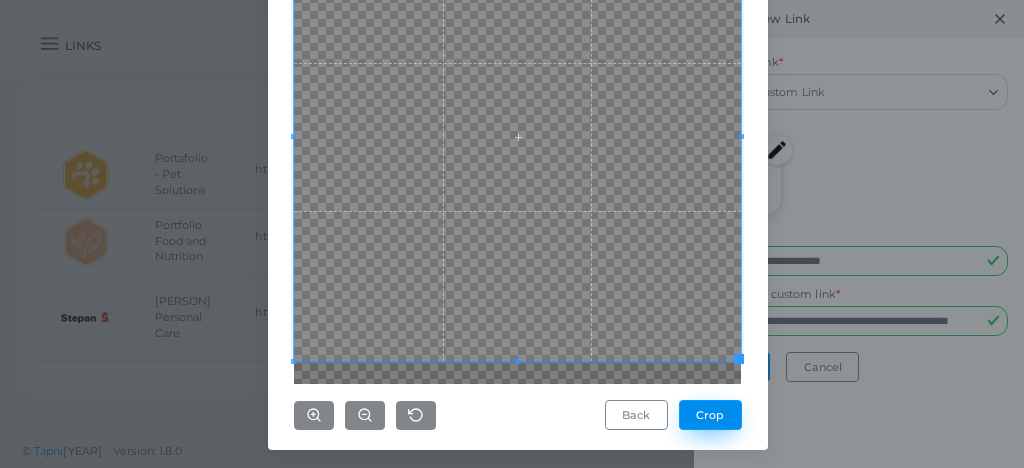 click on "Crop" at bounding box center [710, 415] 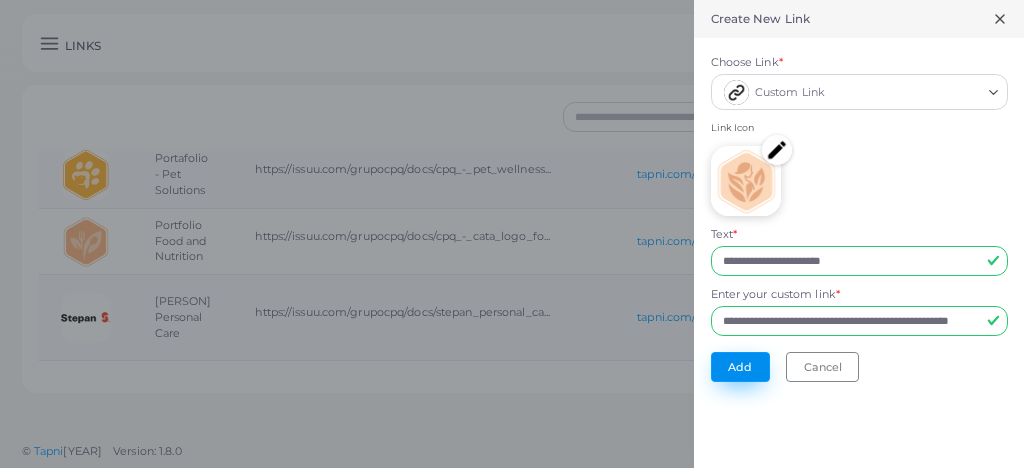 click on "Add" at bounding box center [740, 367] 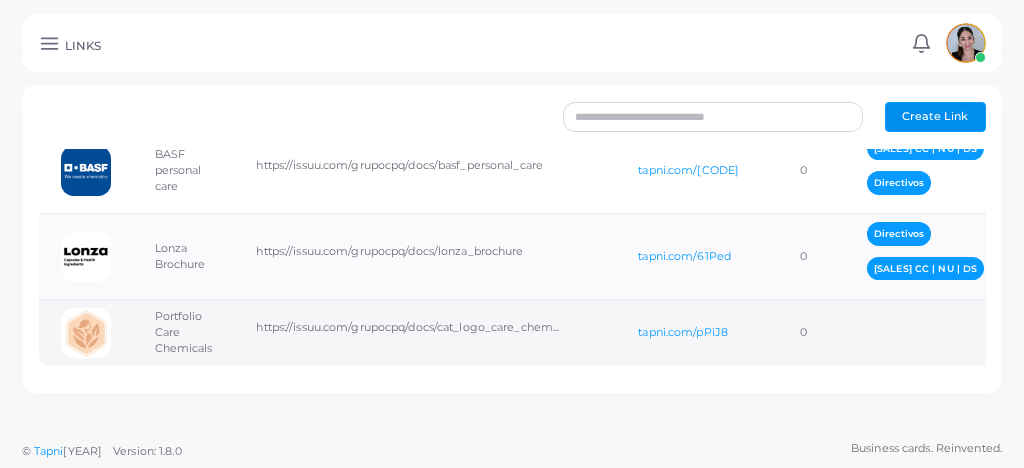 scroll, scrollTop: 952, scrollLeft: 0, axis: vertical 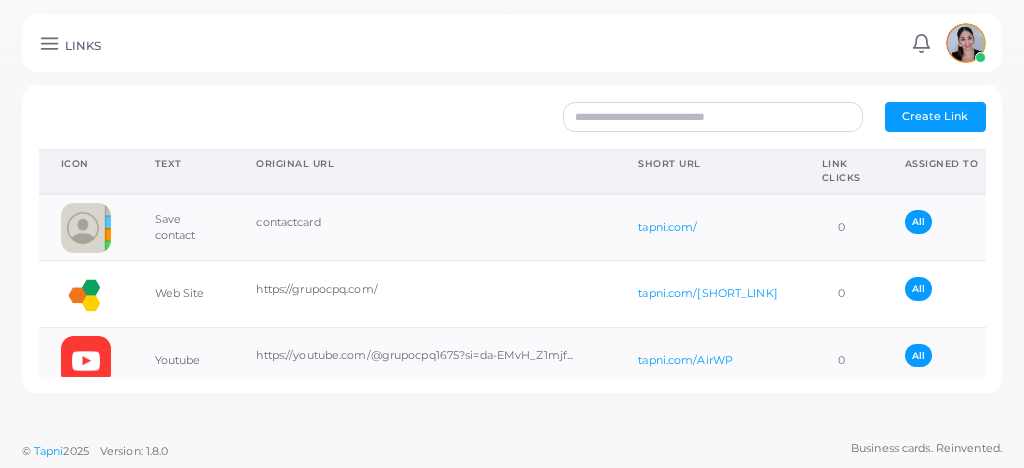 click on "LINKS" at bounding box center (83, 46) 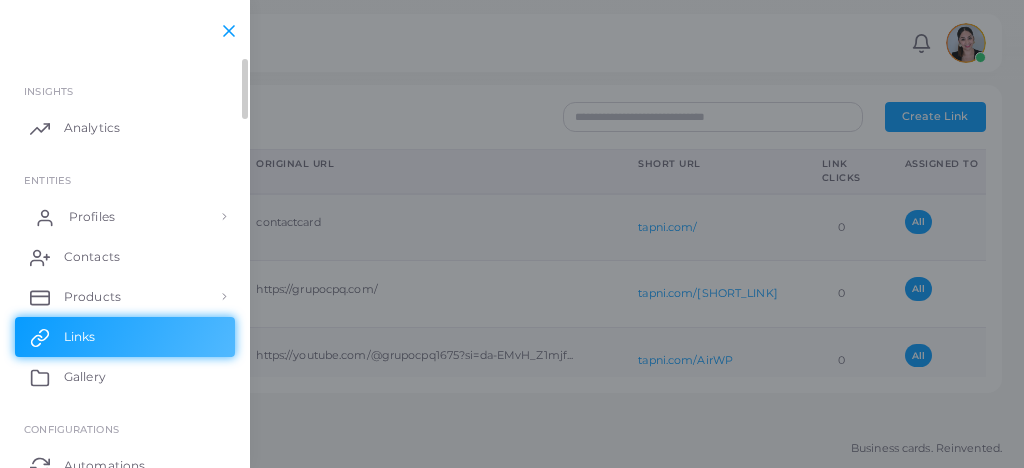 click on "Profiles" at bounding box center [125, 217] 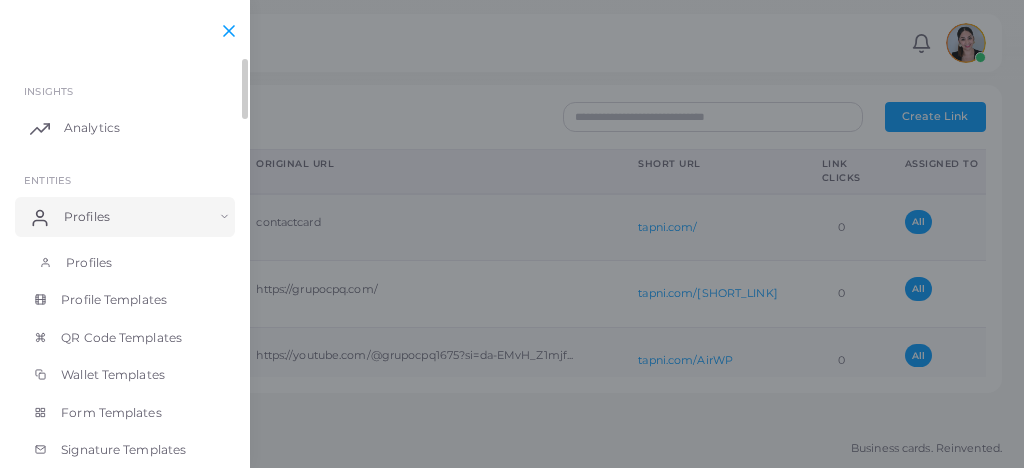 click on "Profiles" at bounding box center (89, 263) 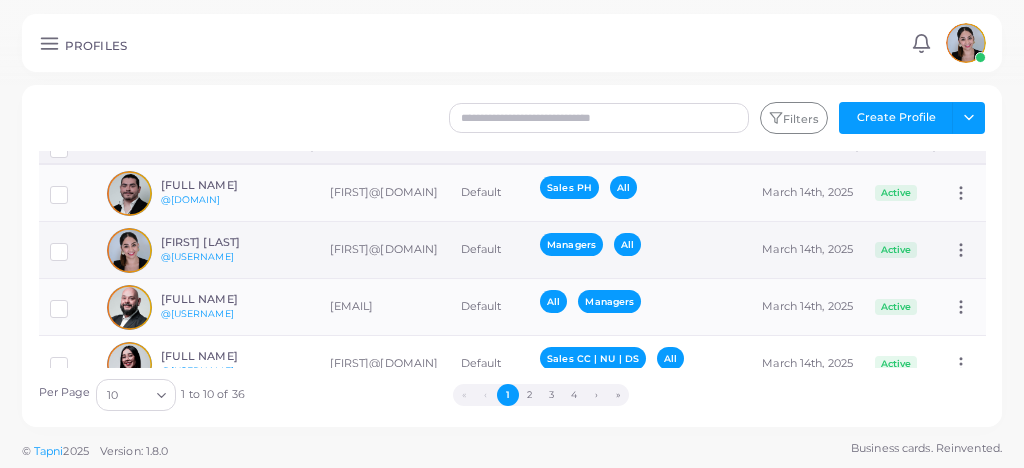 scroll, scrollTop: 21, scrollLeft: 0, axis: vertical 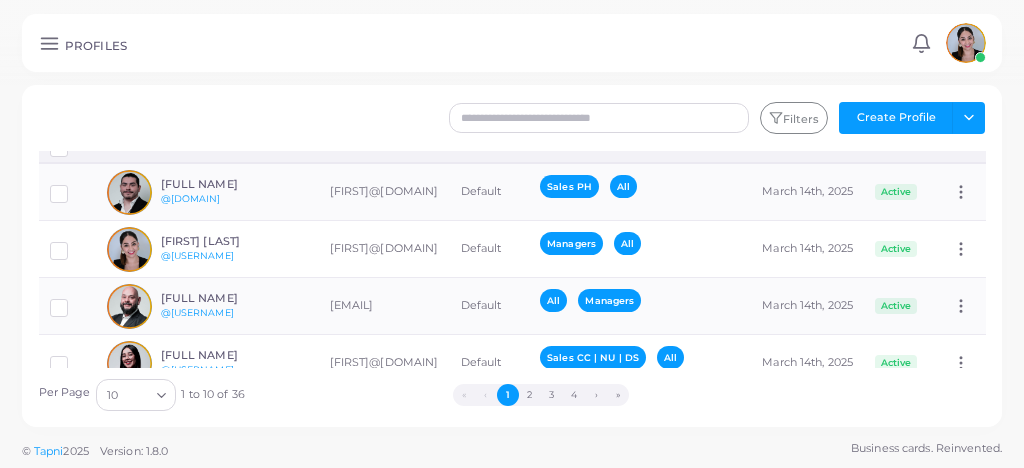 click 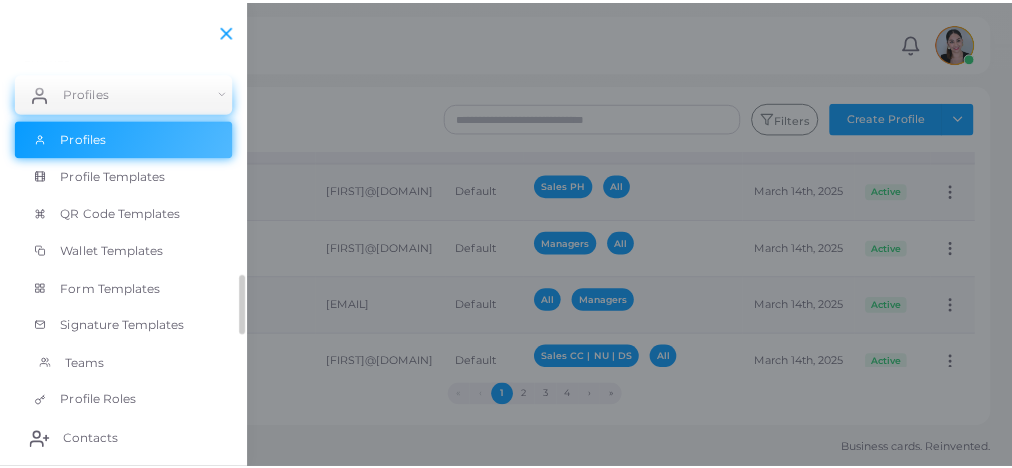 scroll, scrollTop: 248, scrollLeft: 0, axis: vertical 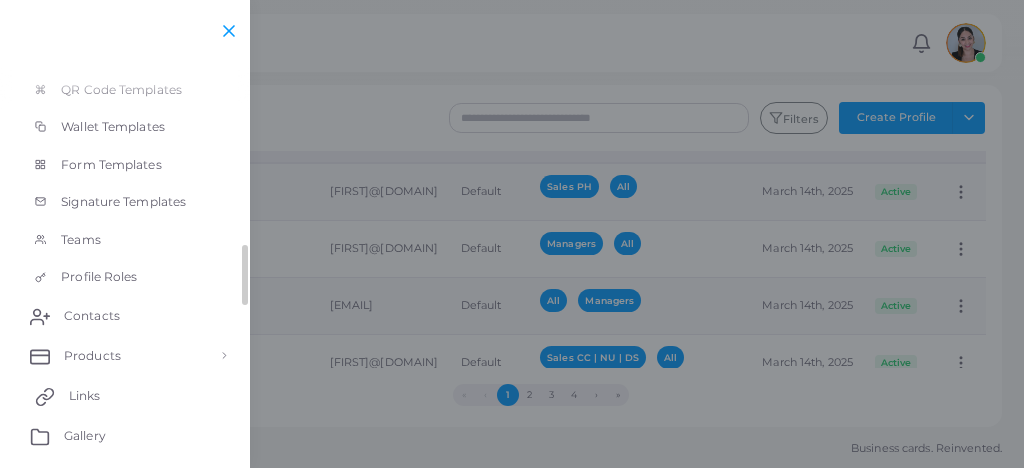 click on "Links" at bounding box center (125, 396) 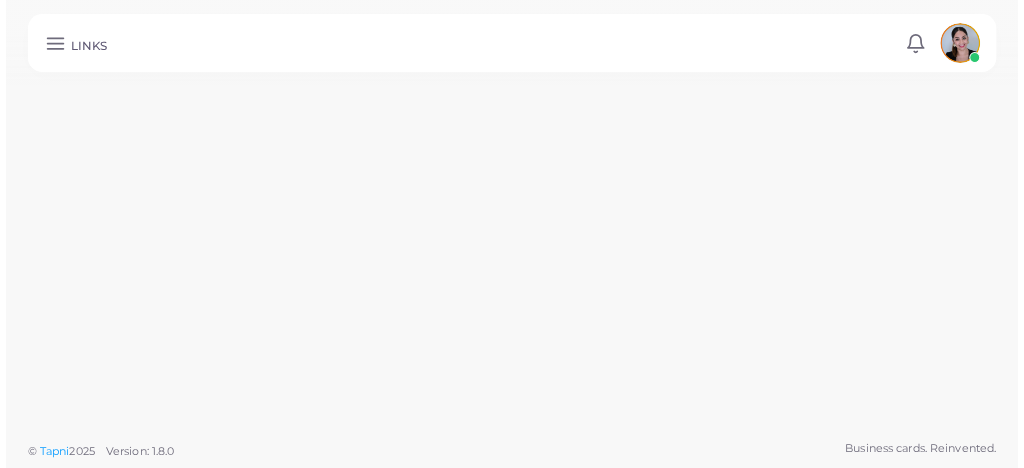 scroll, scrollTop: 248, scrollLeft: 0, axis: vertical 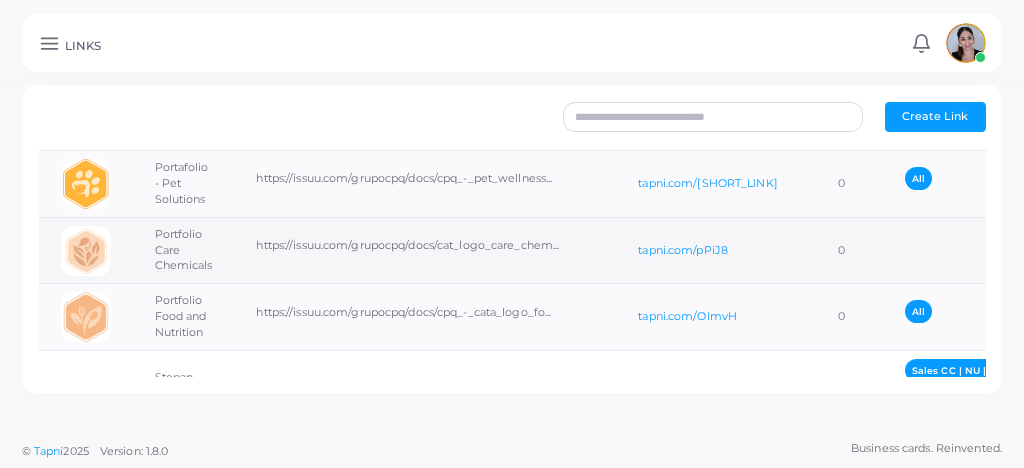 click on "0" at bounding box center [841, 250] 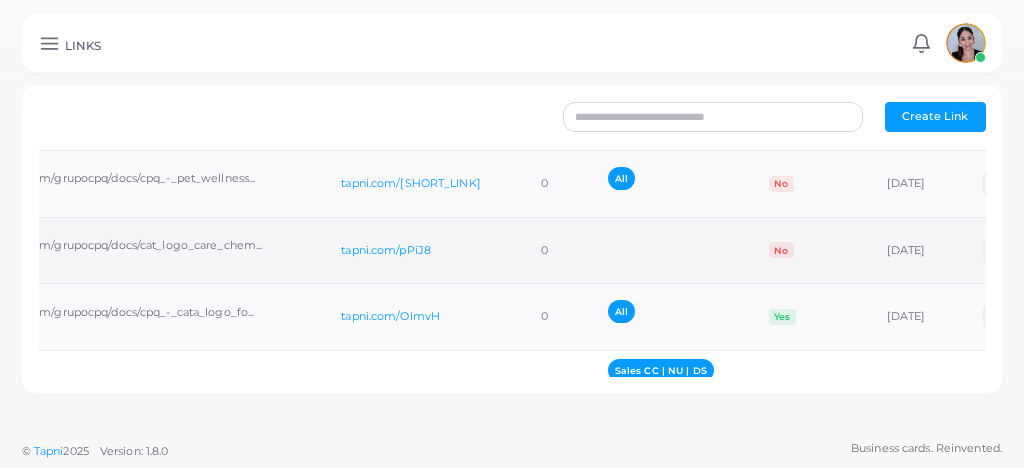 scroll, scrollTop: 0, scrollLeft: 375, axis: horizontal 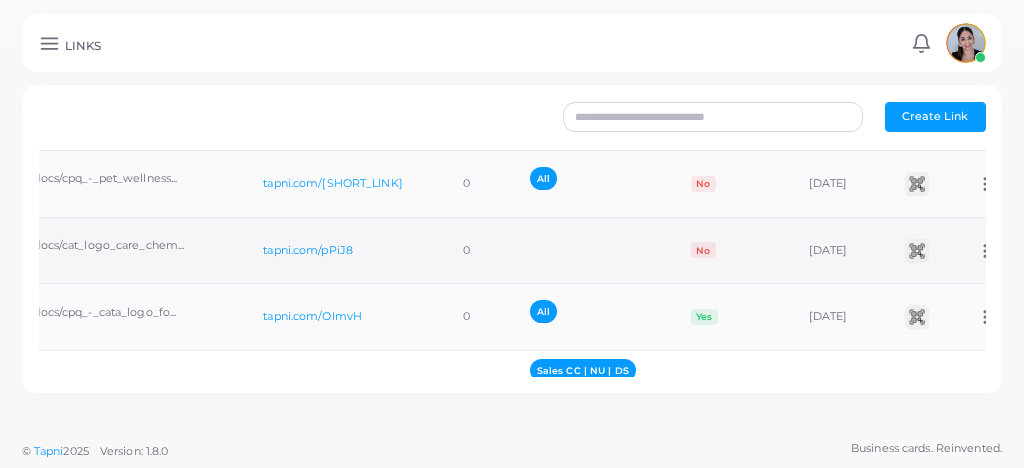 click on "No" at bounding box center (703, 250) 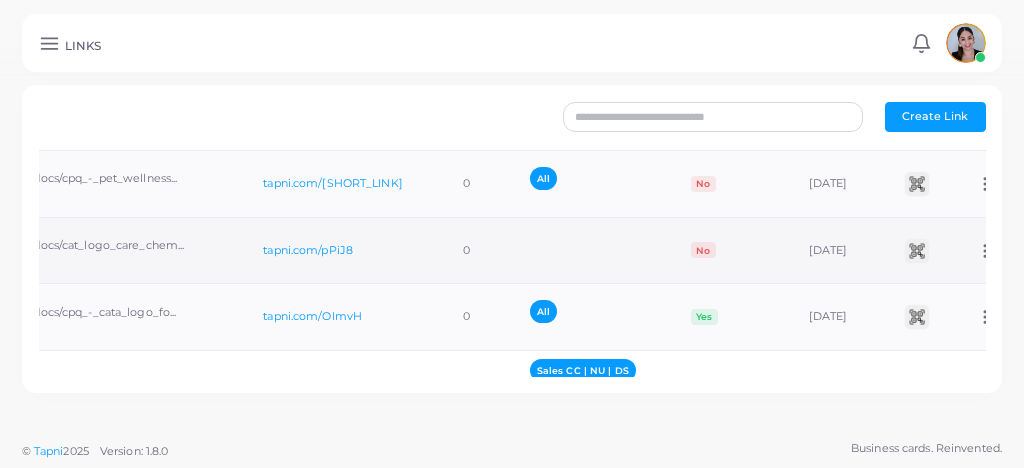 click 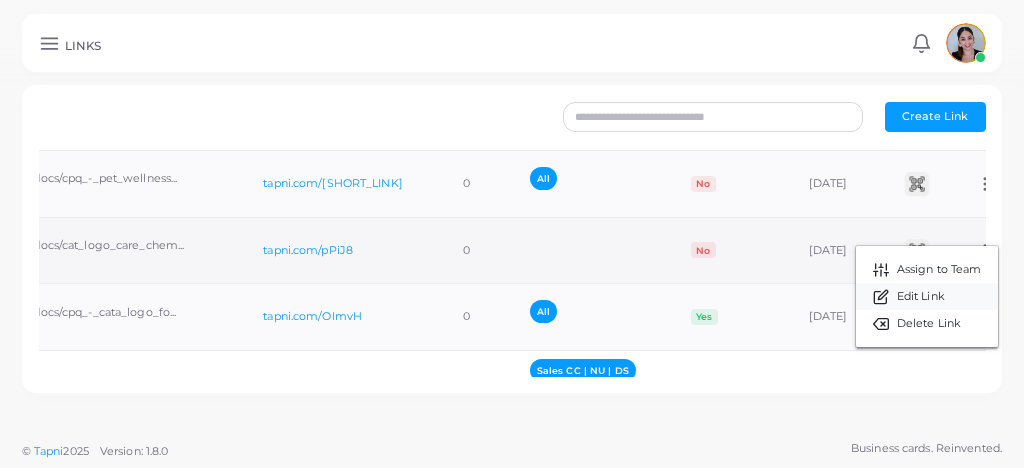 click on "Edit Link" at bounding box center (921, 297) 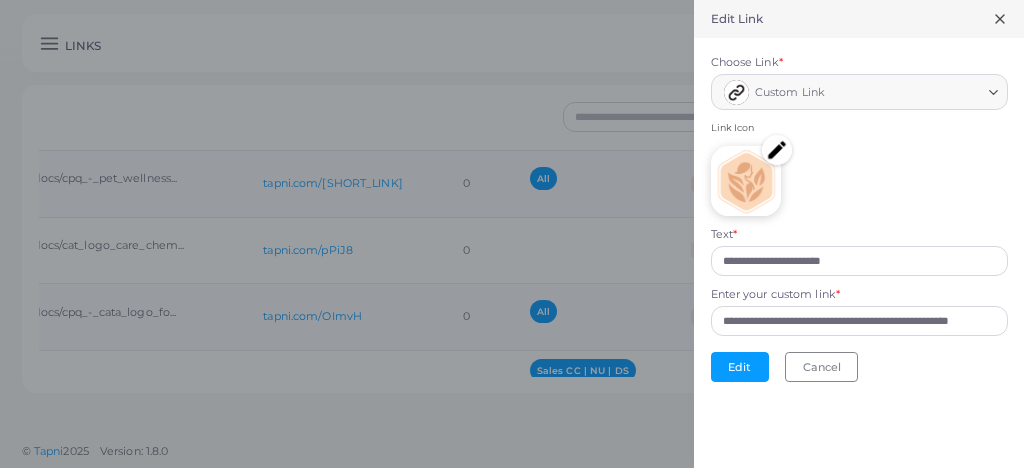 click on "Edit Link" at bounding box center (859, 19) 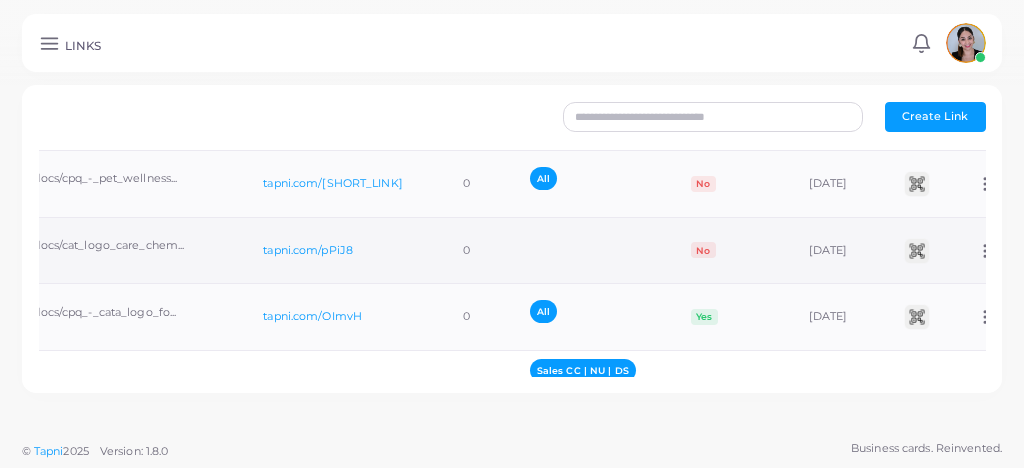 click on "No" at bounding box center [703, 250] 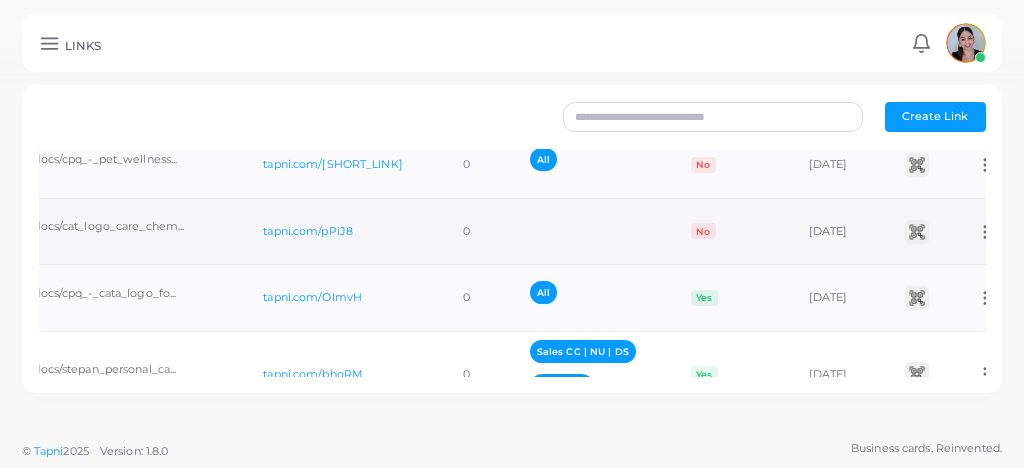scroll, scrollTop: 730, scrollLeft: 0, axis: vertical 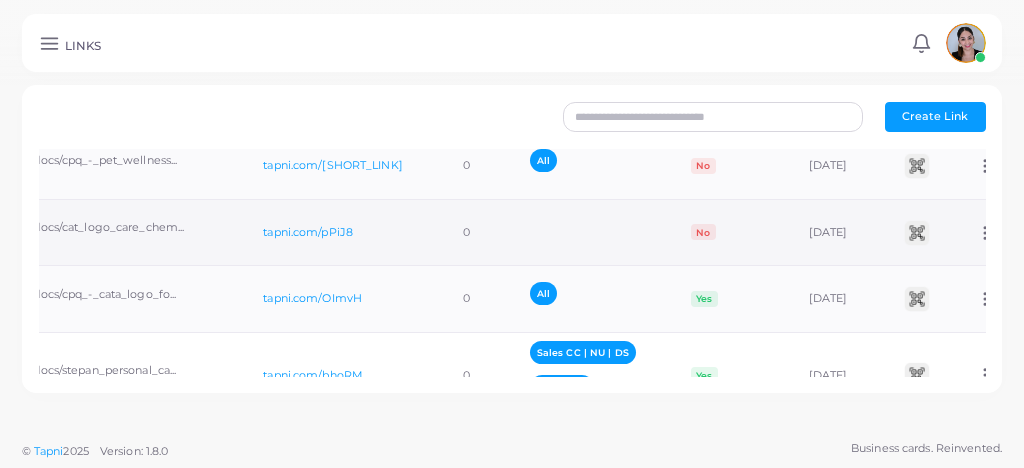 click at bounding box center [588, 232] 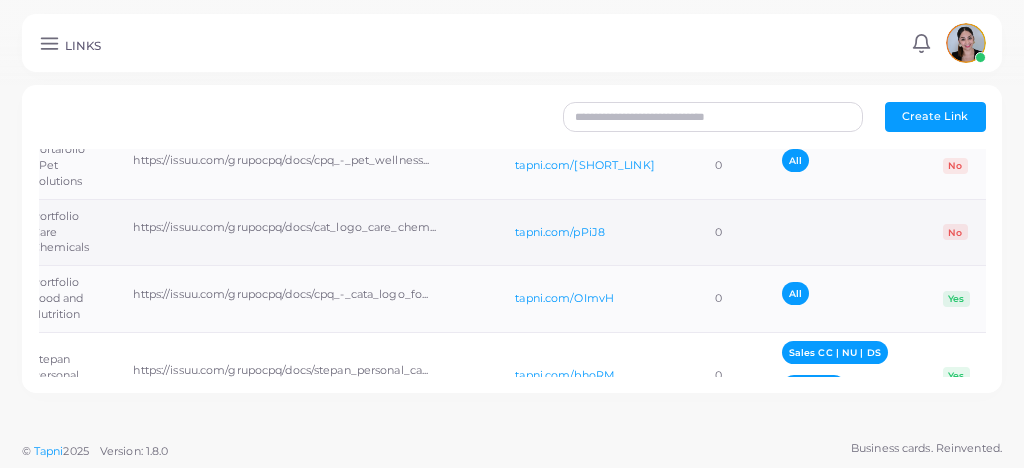 scroll, scrollTop: 0, scrollLeft: 0, axis: both 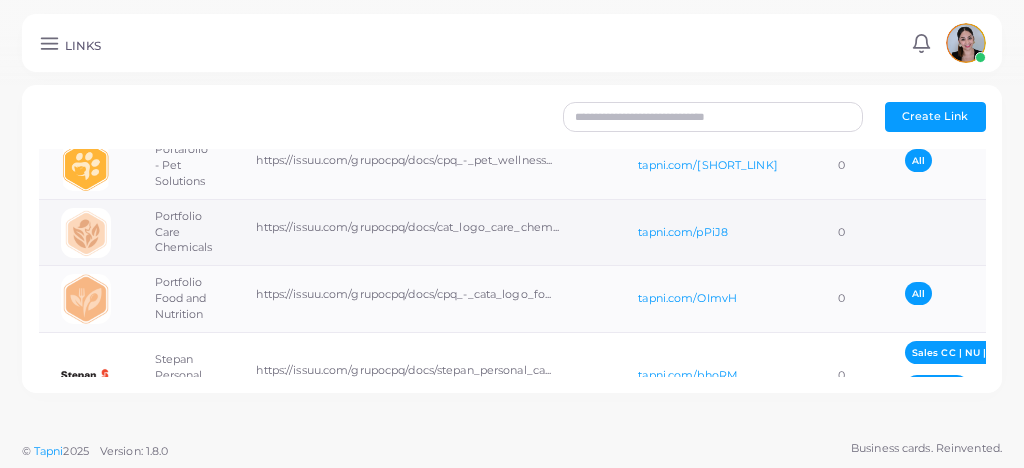 click on "https://issuu.com/grupocpq/docs/cat_logo_care_chem..." at bounding box center [425, 232] 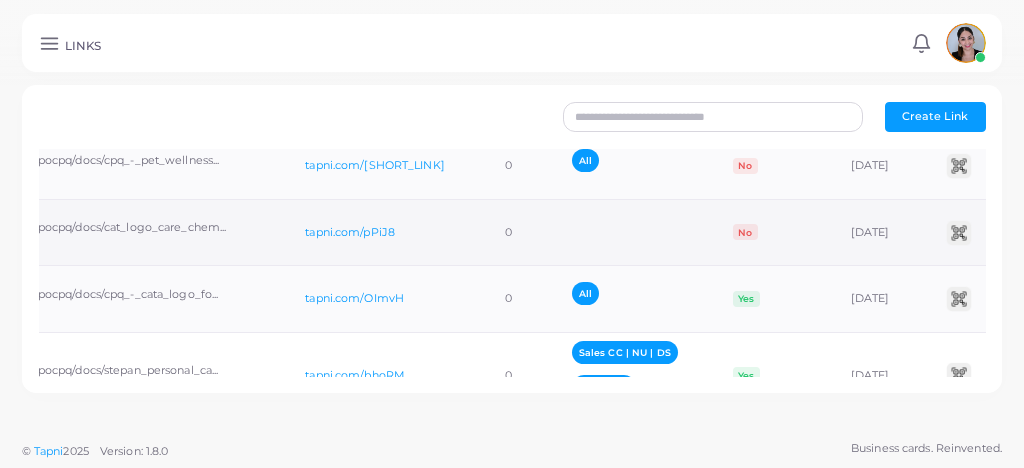 scroll, scrollTop: 0, scrollLeft: 375, axis: horizontal 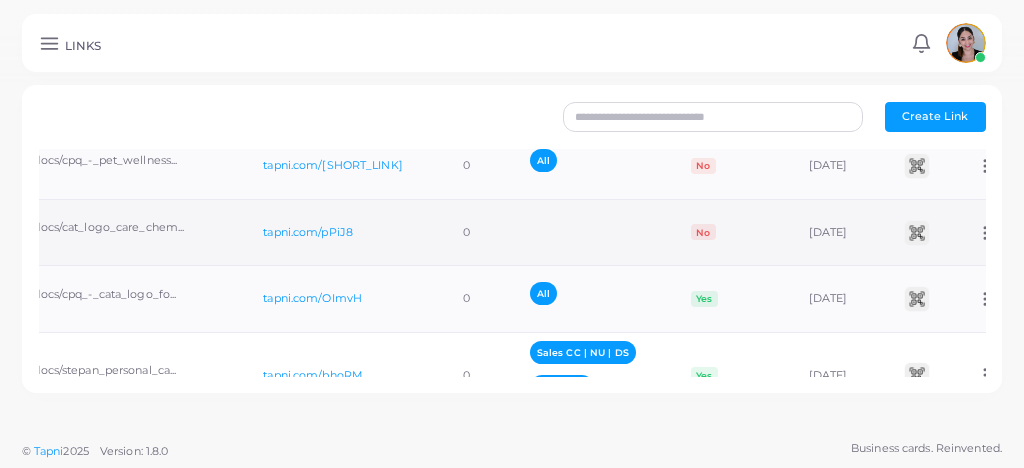 click on "[DATE]" at bounding box center [834, 232] 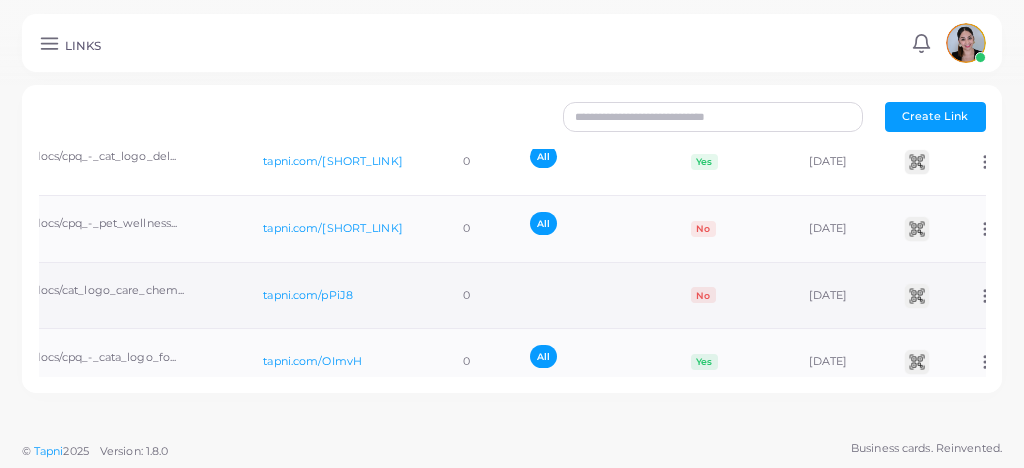 scroll, scrollTop: 705, scrollLeft: 0, axis: vertical 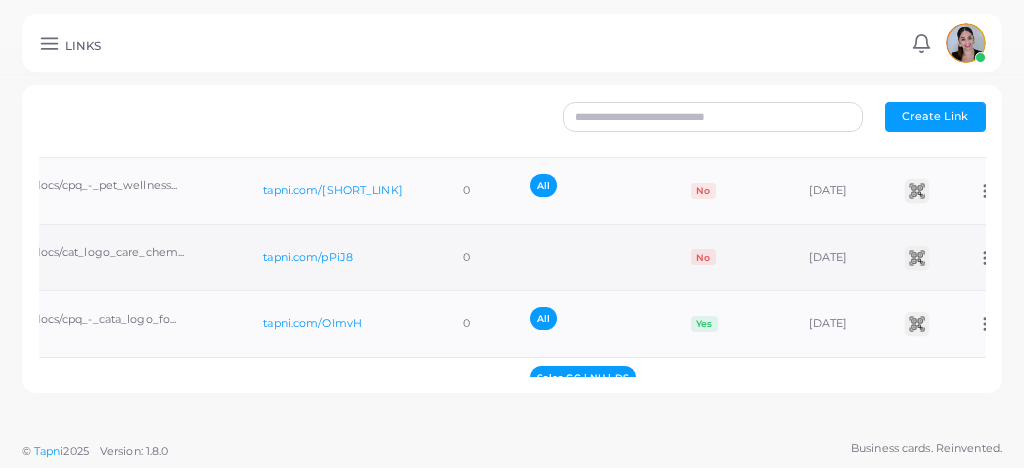 click on "No" at bounding box center [703, 257] 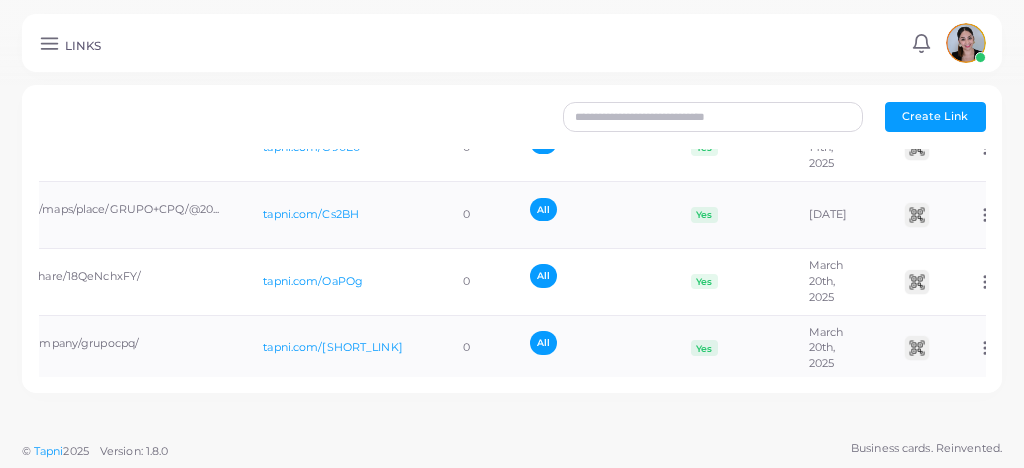 scroll, scrollTop: 0, scrollLeft: 0, axis: both 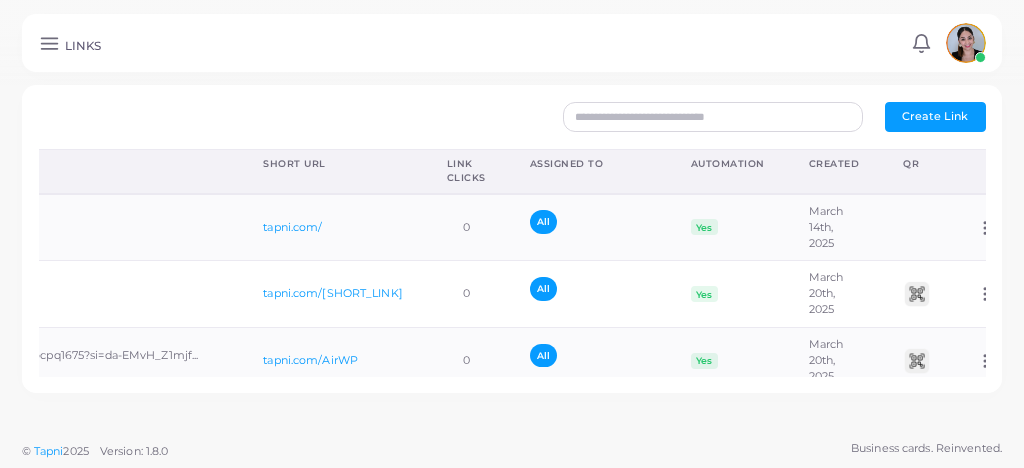 click on "Automation" at bounding box center [728, 164] 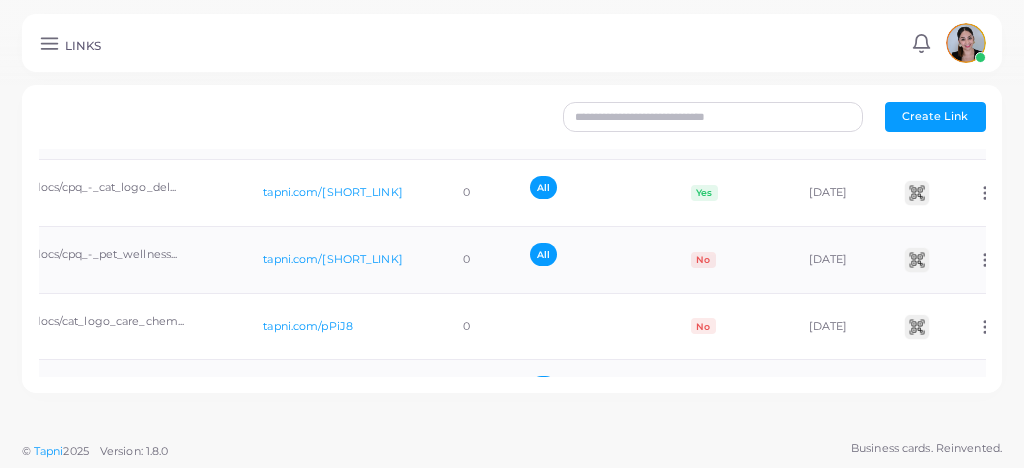 scroll, scrollTop: 705, scrollLeft: 0, axis: vertical 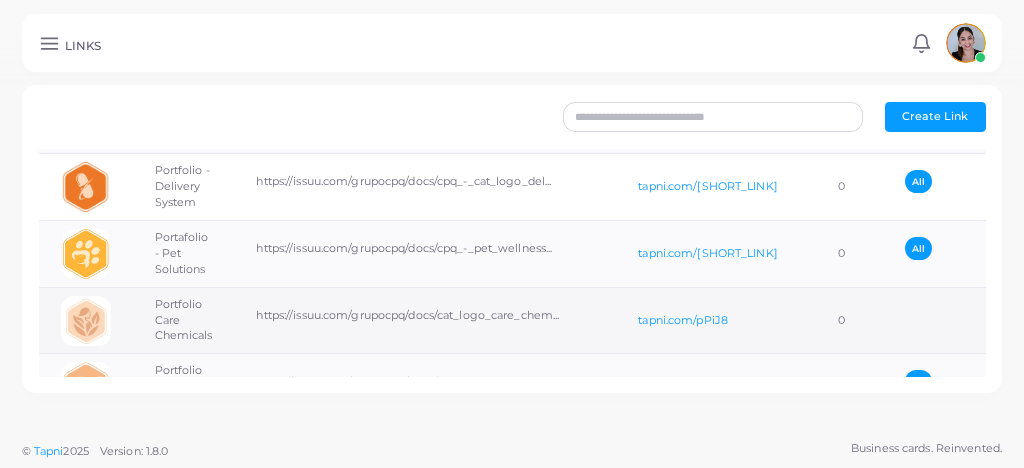 click at bounding box center (86, 321) 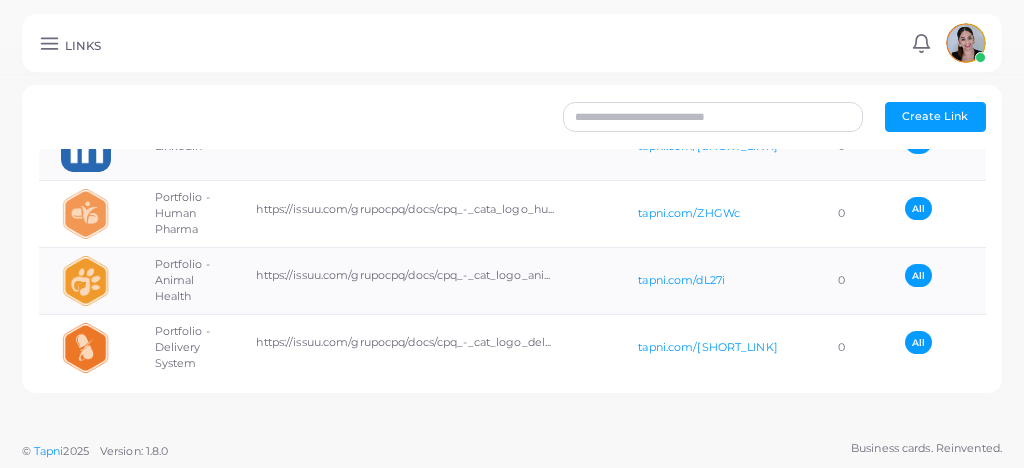 scroll, scrollTop: 481, scrollLeft: 0, axis: vertical 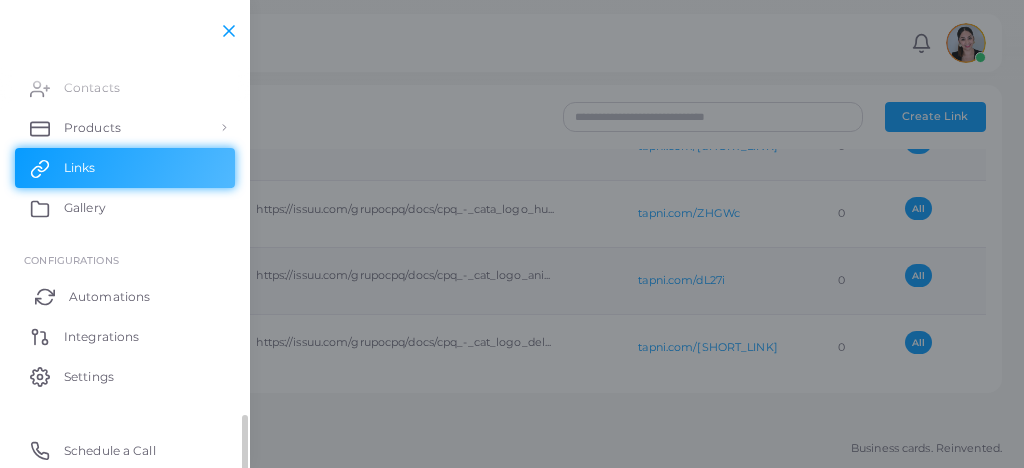 click on "Automations" at bounding box center (109, 297) 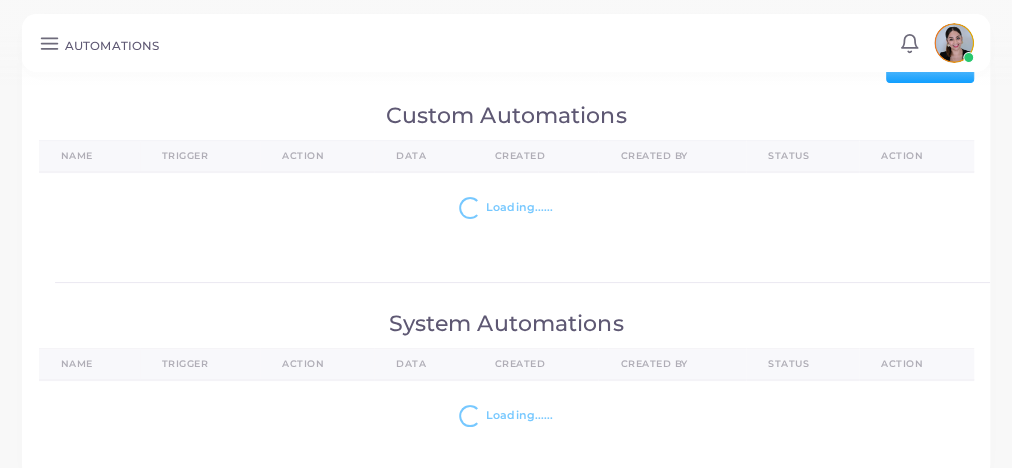 scroll, scrollTop: 49, scrollLeft: 0, axis: vertical 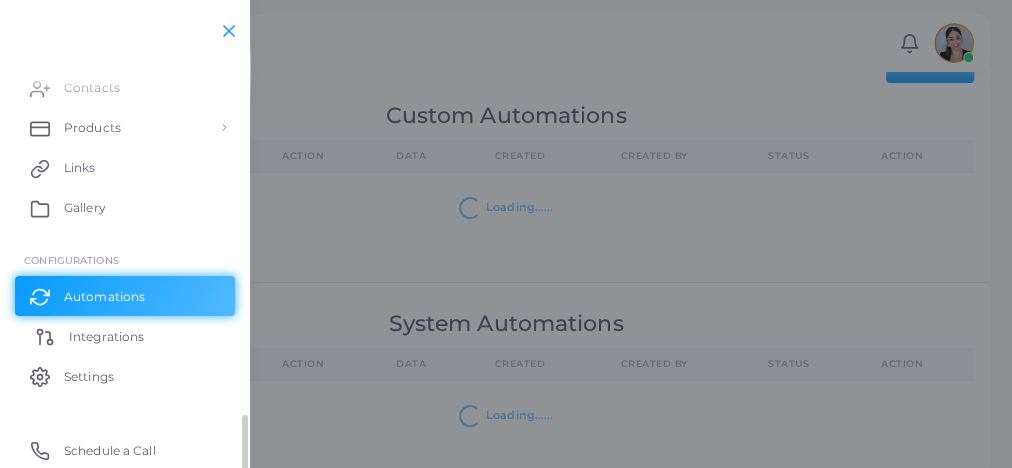 click on "Integrations" at bounding box center [106, 337] 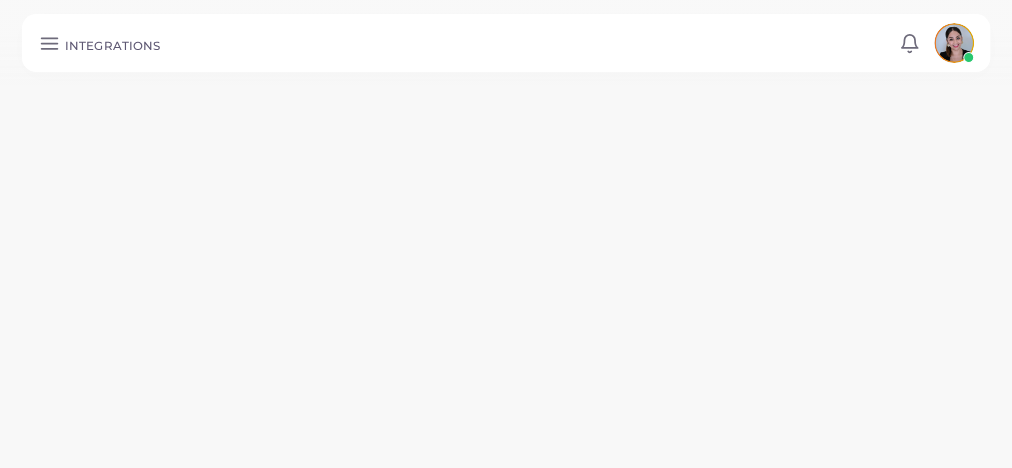 scroll, scrollTop: 0, scrollLeft: 0, axis: both 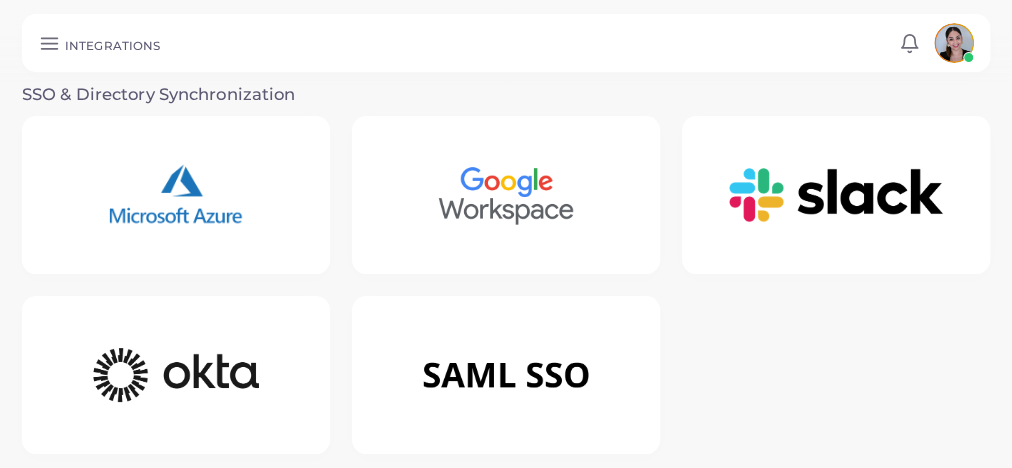 click 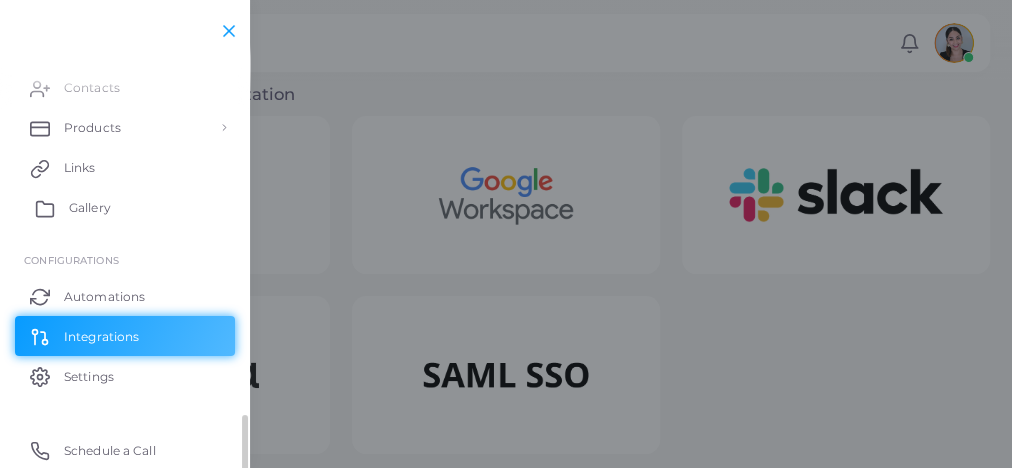 scroll, scrollTop: 0, scrollLeft: 0, axis: both 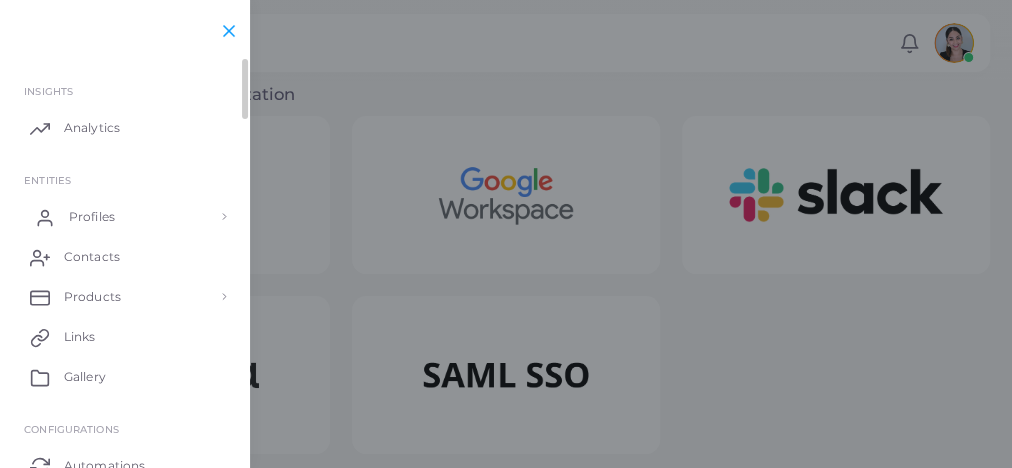 click on "Profiles" at bounding box center (125, 217) 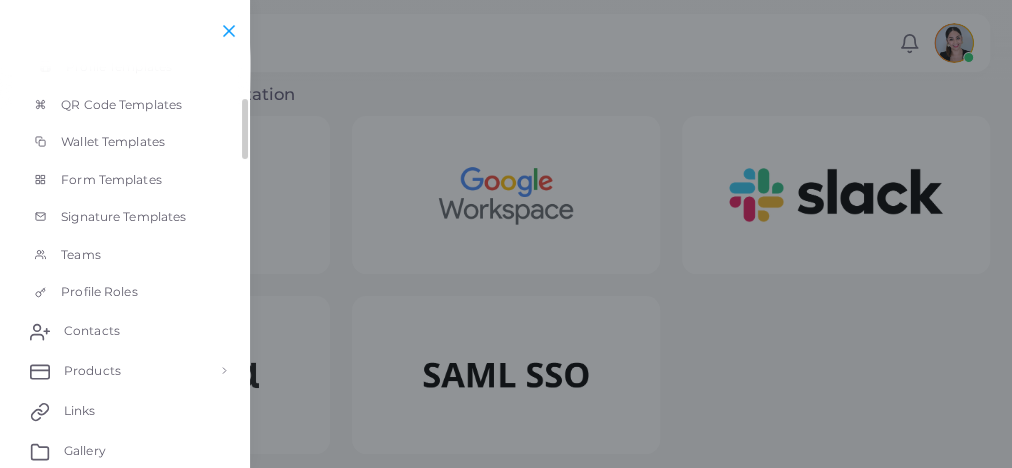 scroll, scrollTop: 139, scrollLeft: 0, axis: vertical 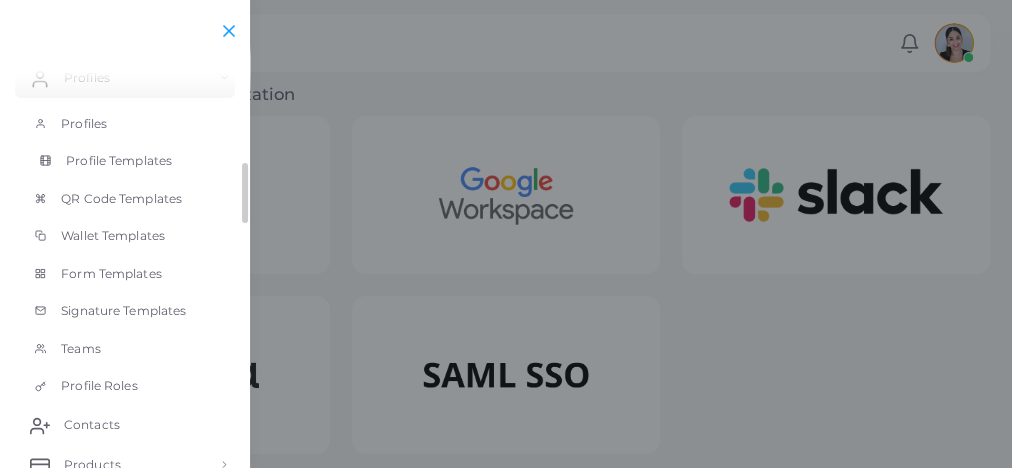 click on "Profile Templates" at bounding box center [119, 161] 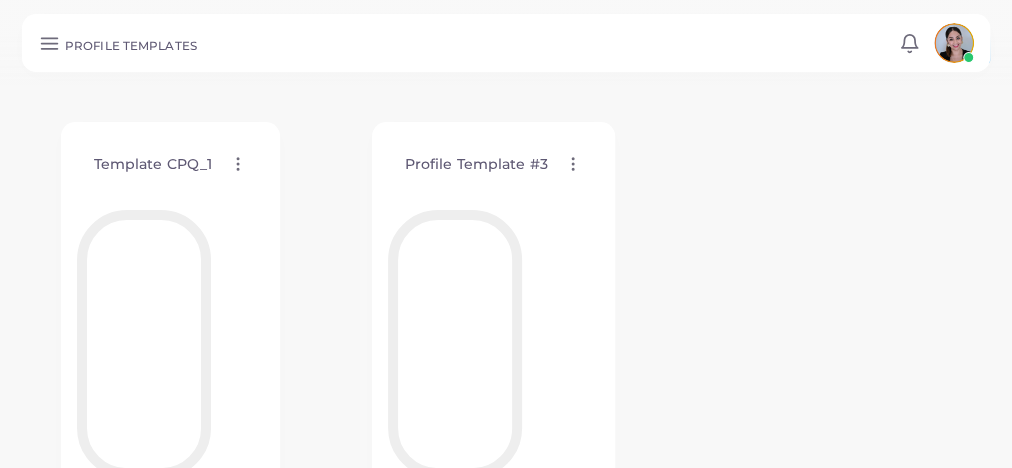 scroll, scrollTop: 119, scrollLeft: 0, axis: vertical 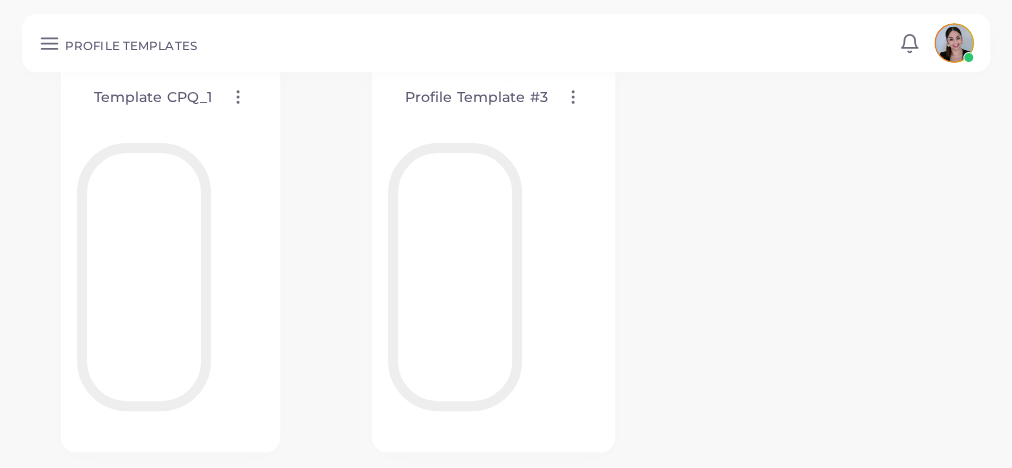 click at bounding box center [506, 42] 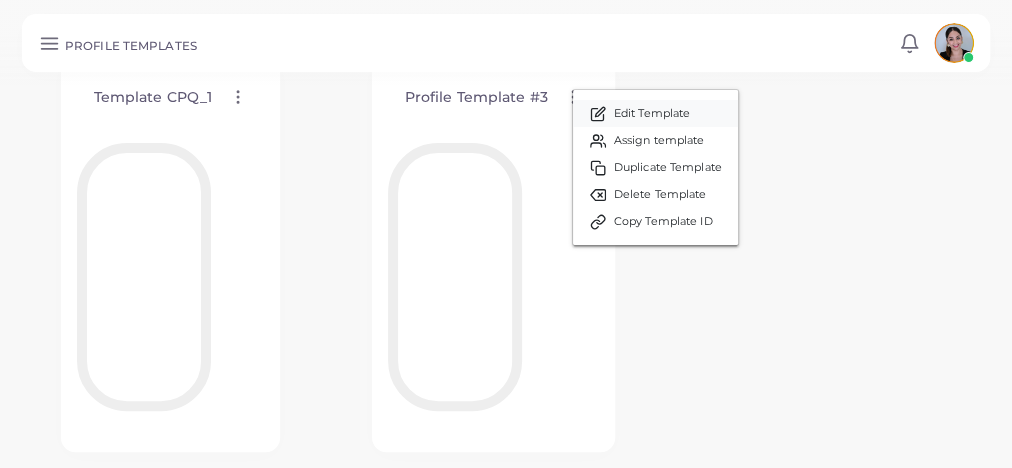 click on "Edit Template" at bounding box center (655, 113) 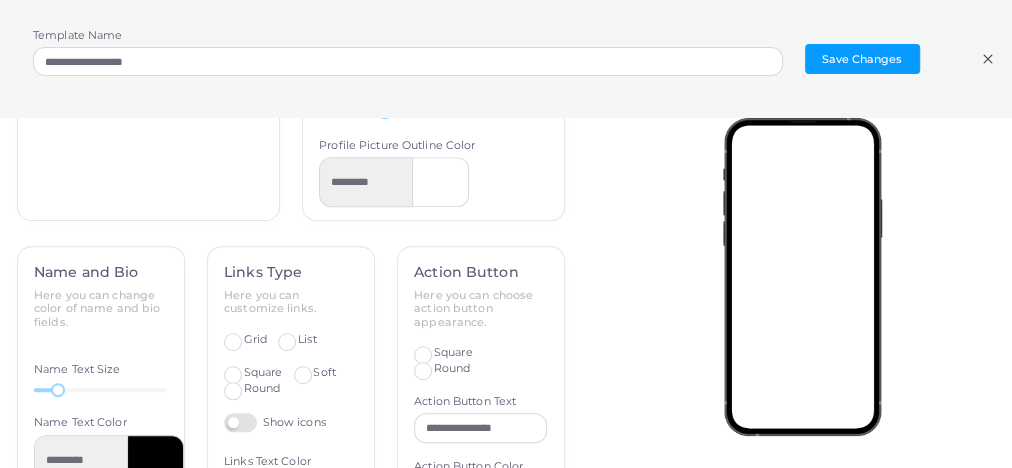 scroll, scrollTop: 1008, scrollLeft: 0, axis: vertical 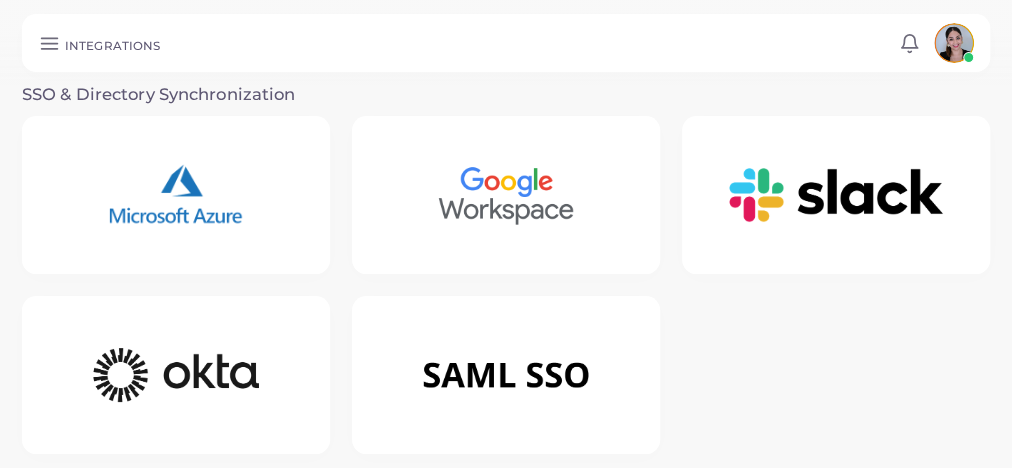 click 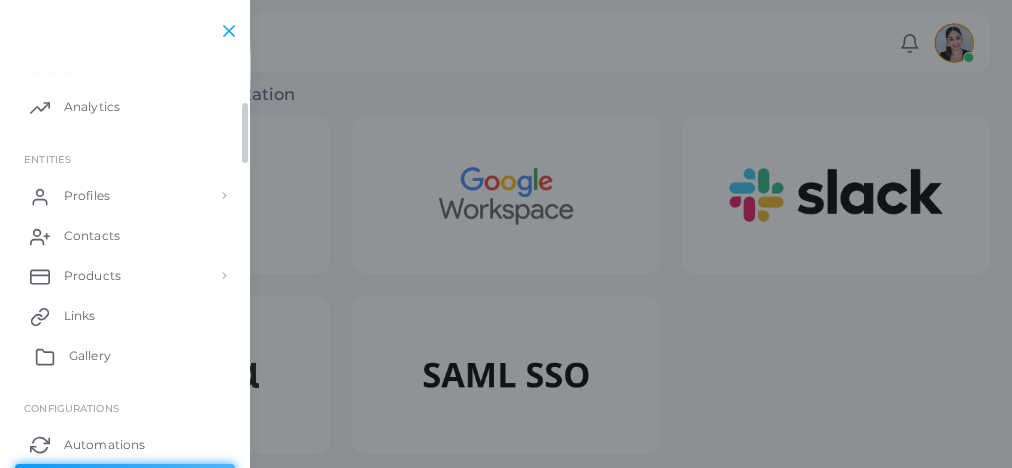scroll, scrollTop: 21, scrollLeft: 0, axis: vertical 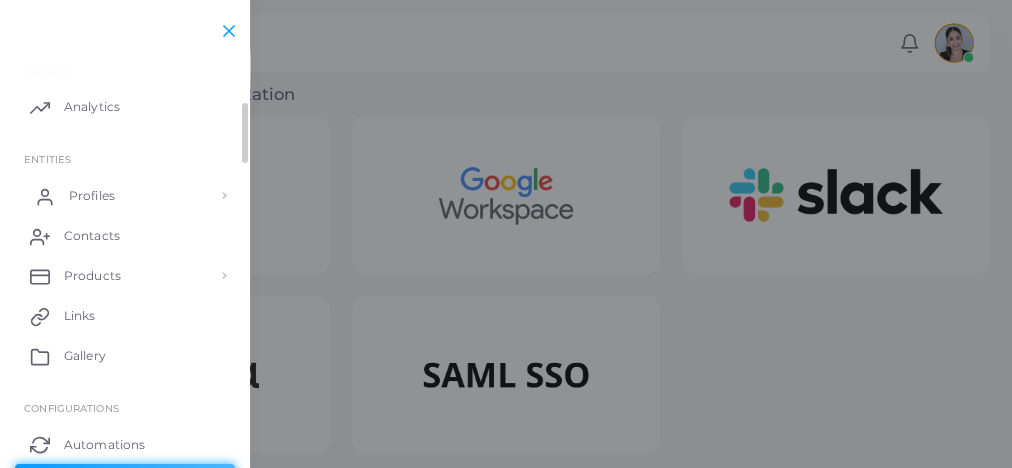click on "Profiles" at bounding box center (125, 196) 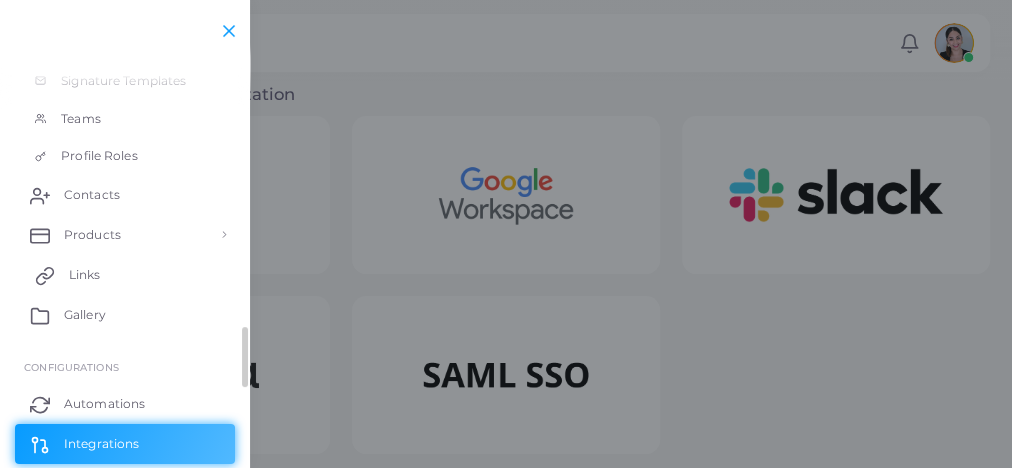 scroll, scrollTop: 373, scrollLeft: 0, axis: vertical 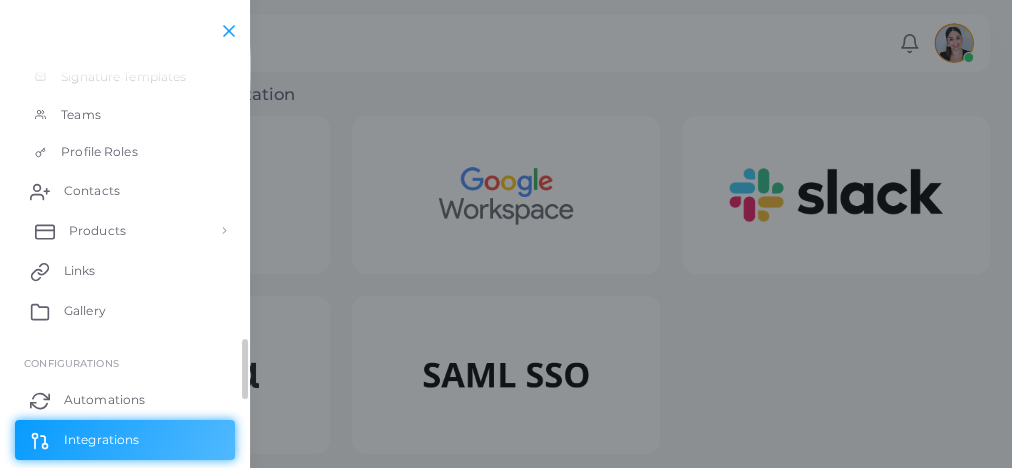 click on "Products" at bounding box center [125, 231] 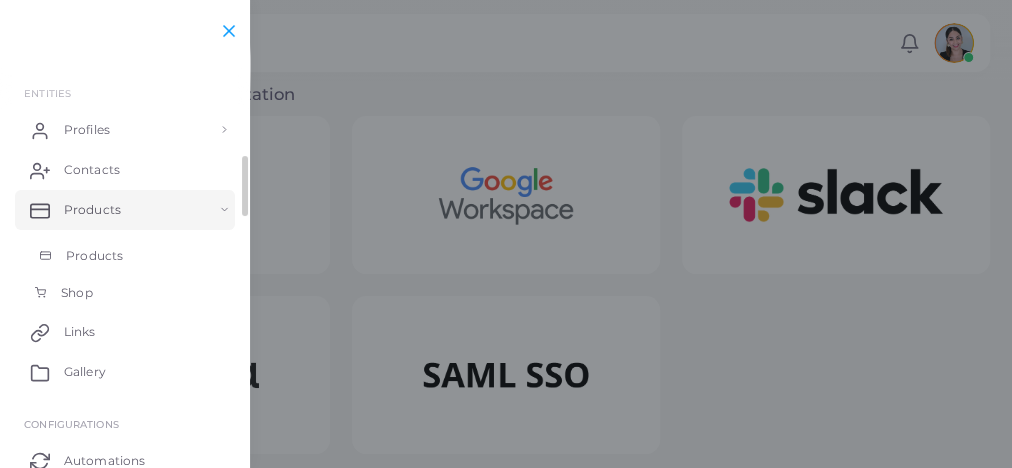 scroll, scrollTop: 76, scrollLeft: 0, axis: vertical 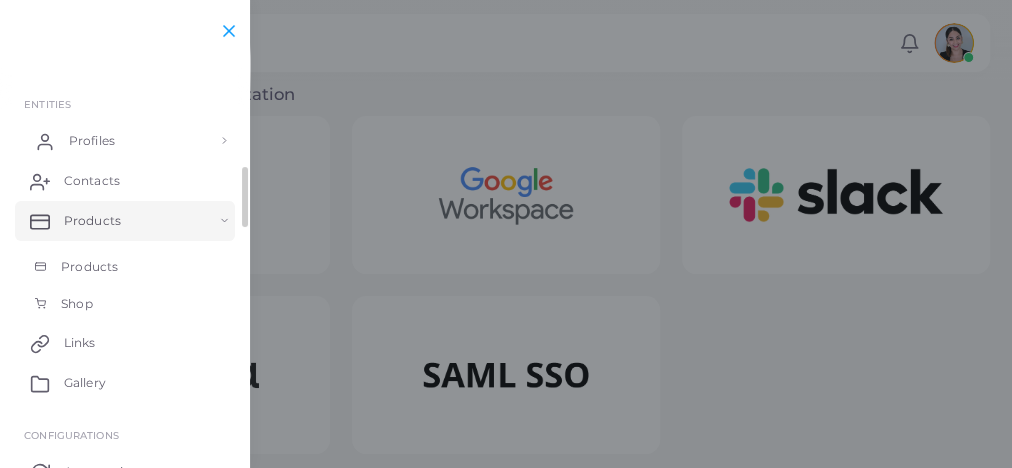 click on "Profiles" at bounding box center [125, 141] 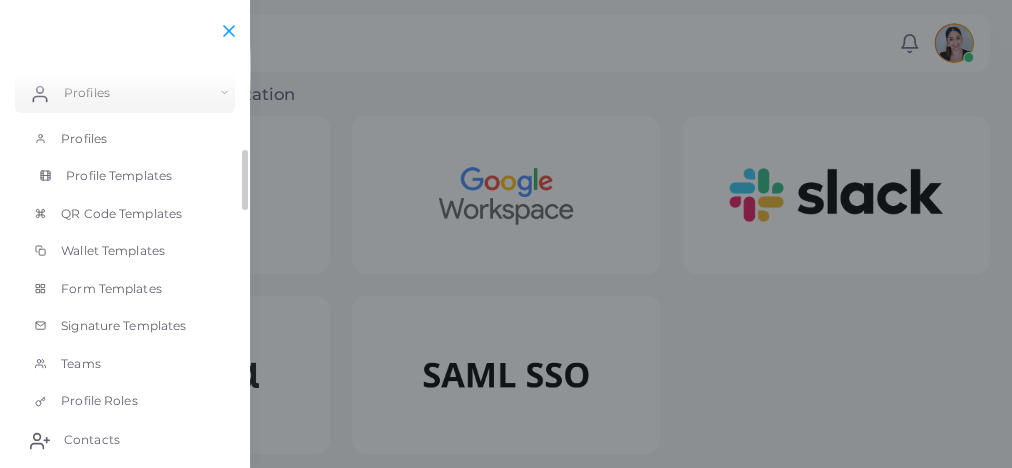 scroll, scrollTop: 0, scrollLeft: 0, axis: both 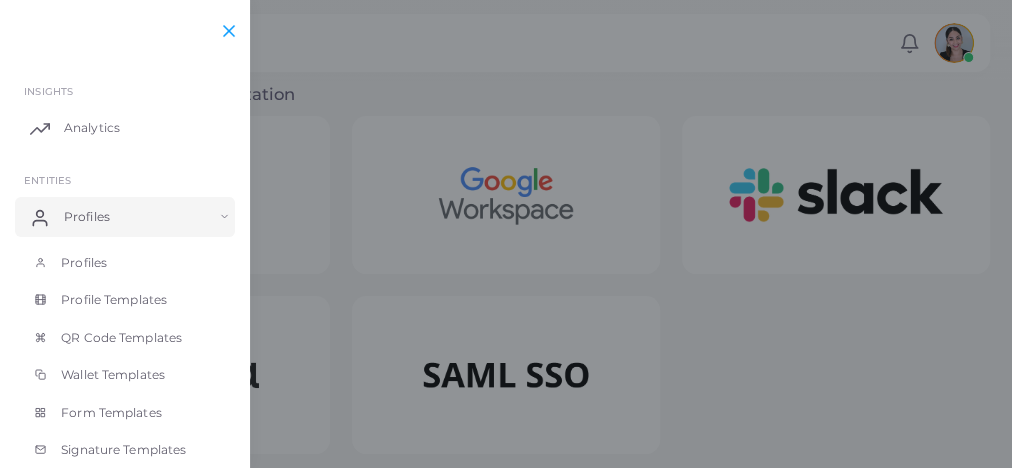 click at bounding box center [506, 281] 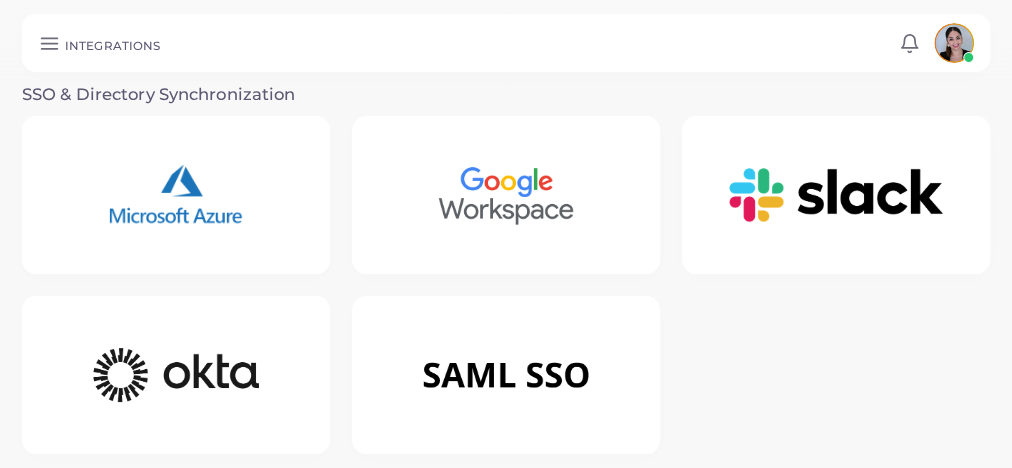 click 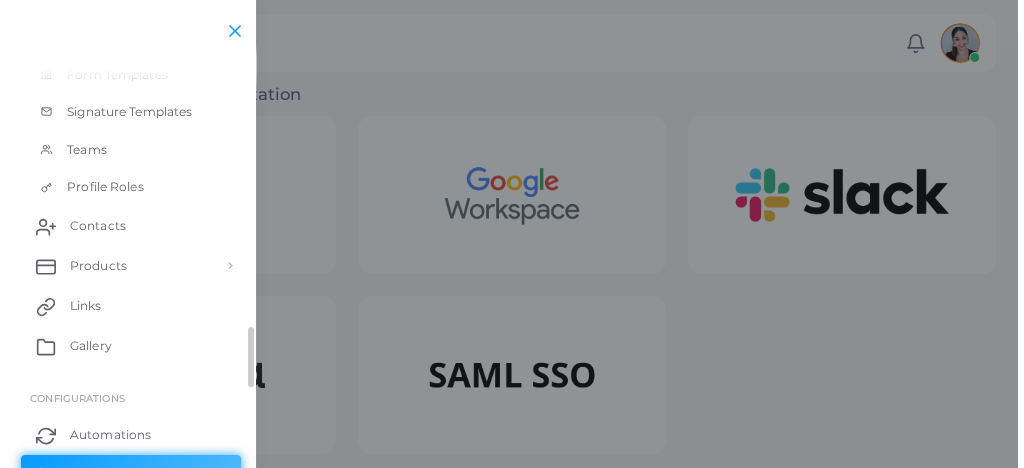 scroll, scrollTop: 382, scrollLeft: 0, axis: vertical 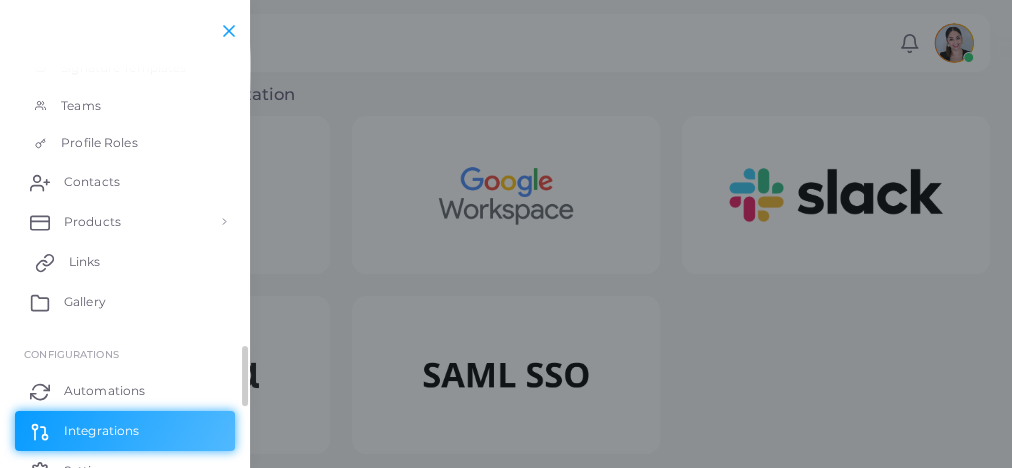 click on "Links" at bounding box center (85, 262) 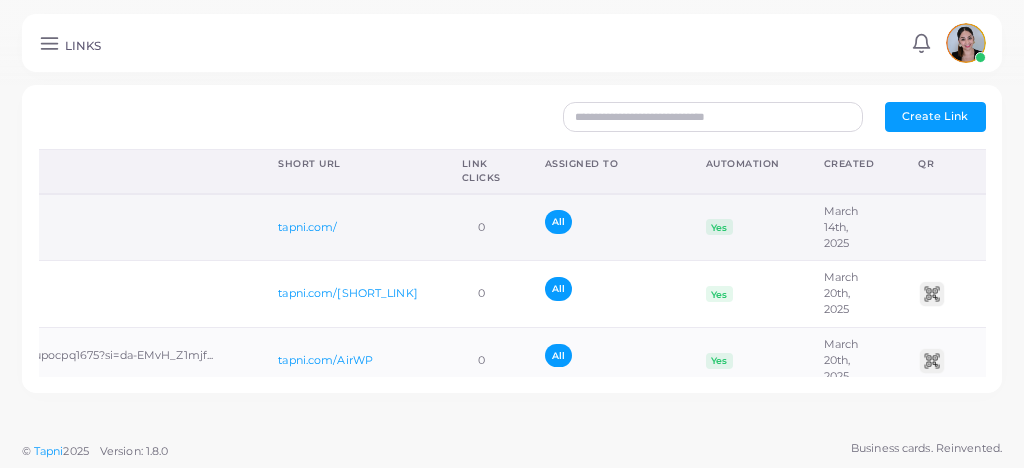 scroll, scrollTop: 0, scrollLeft: 375, axis: horizontal 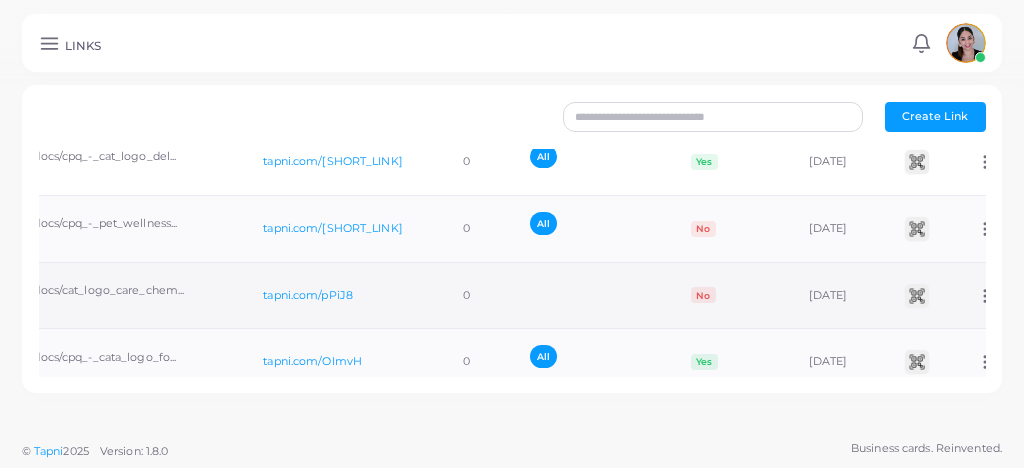 click on "Assign to Team Edit Link Delete Link" at bounding box center [985, 295] 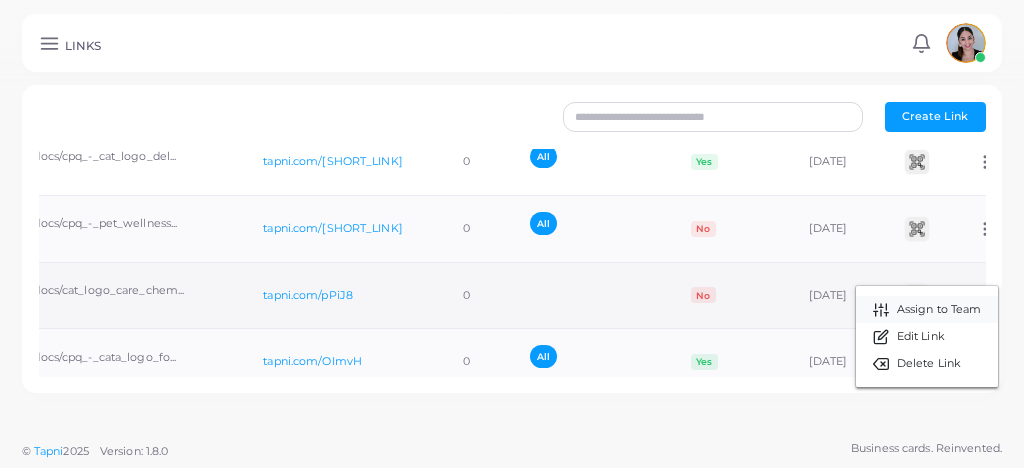 click on "Assign to Team" at bounding box center (939, 310) 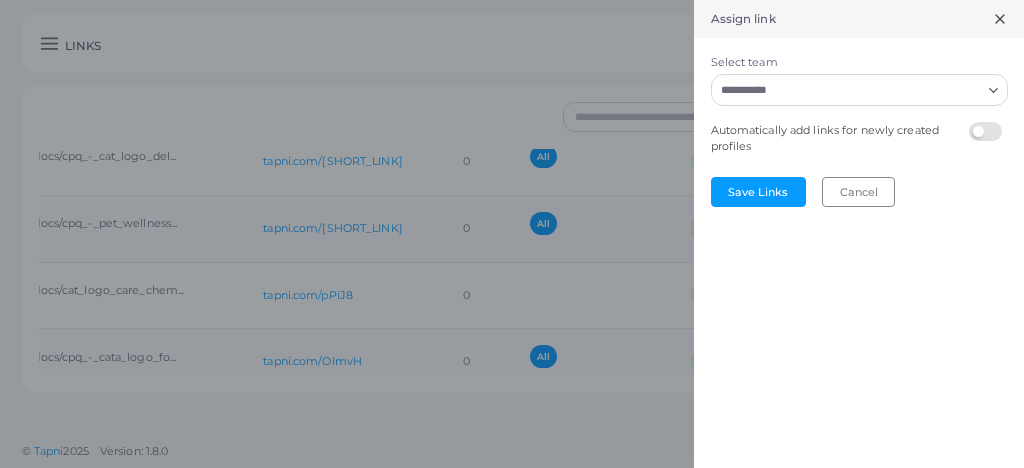 click on "Select team" at bounding box center (847, 90) 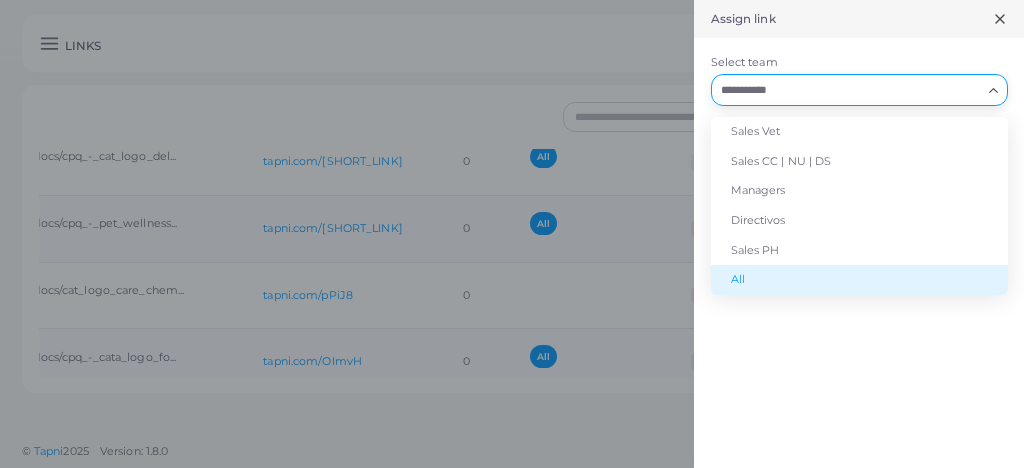 click on "All" at bounding box center (859, 280) 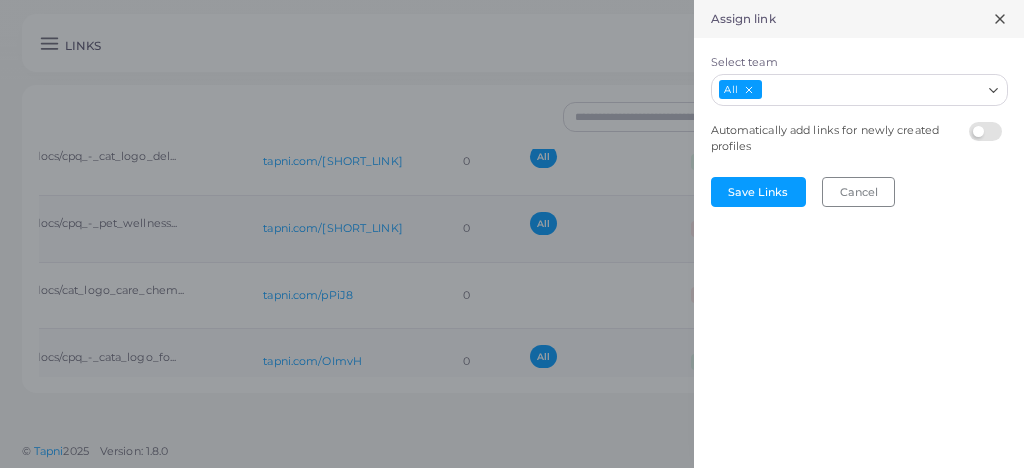 click at bounding box center (988, 122) 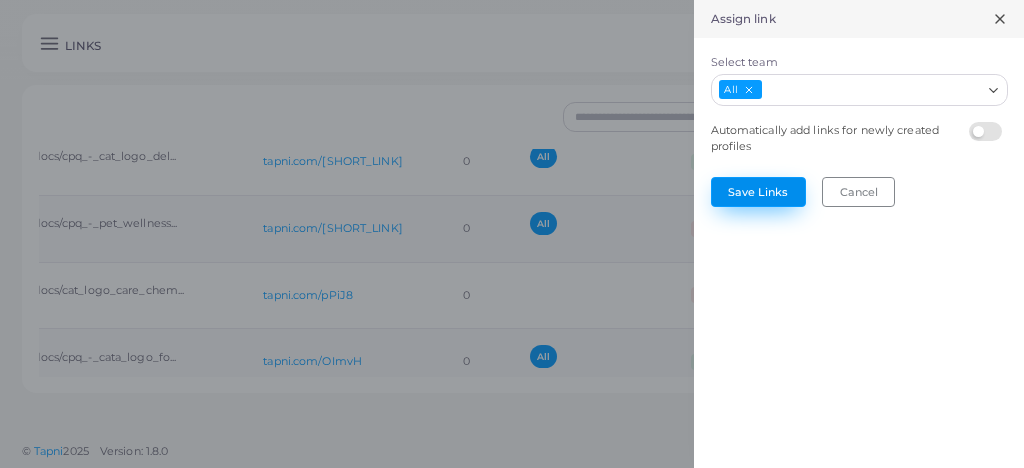 click on "Save Links" at bounding box center [758, 192] 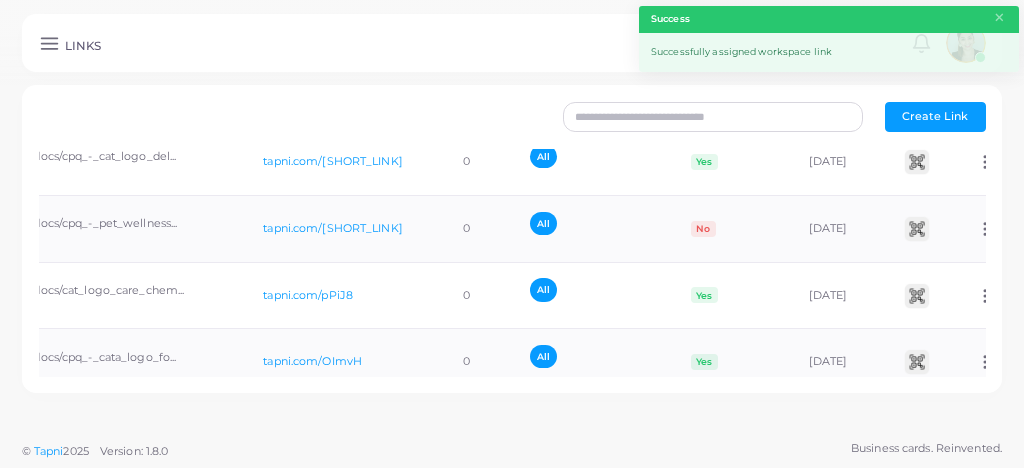 click on "LINKS Notifications 0 New Mark All As Read [FULL NAME] ([EMAIL]) Logout" at bounding box center [512, 43] 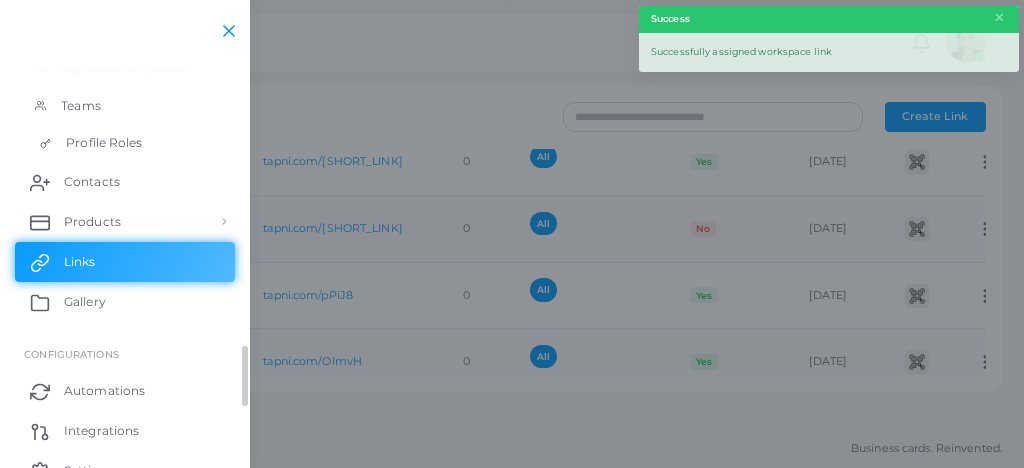click on "Profile Roles" at bounding box center [104, 143] 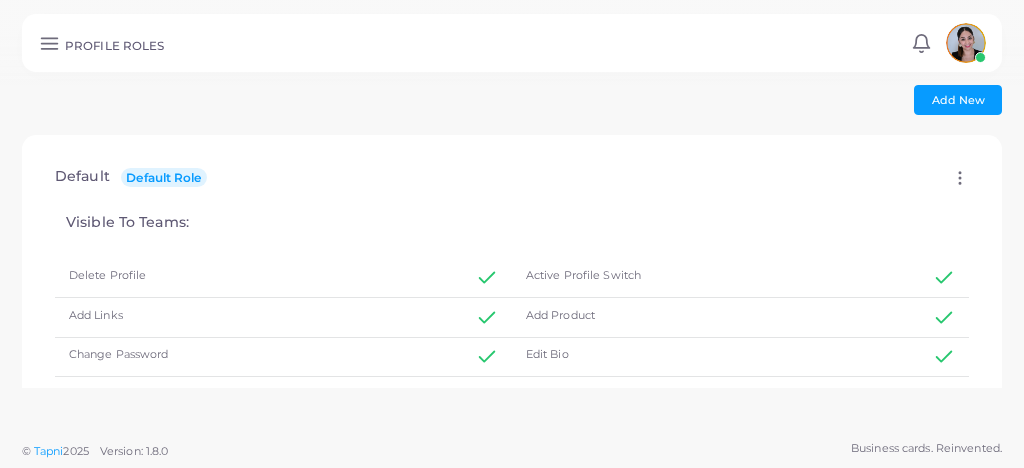 click 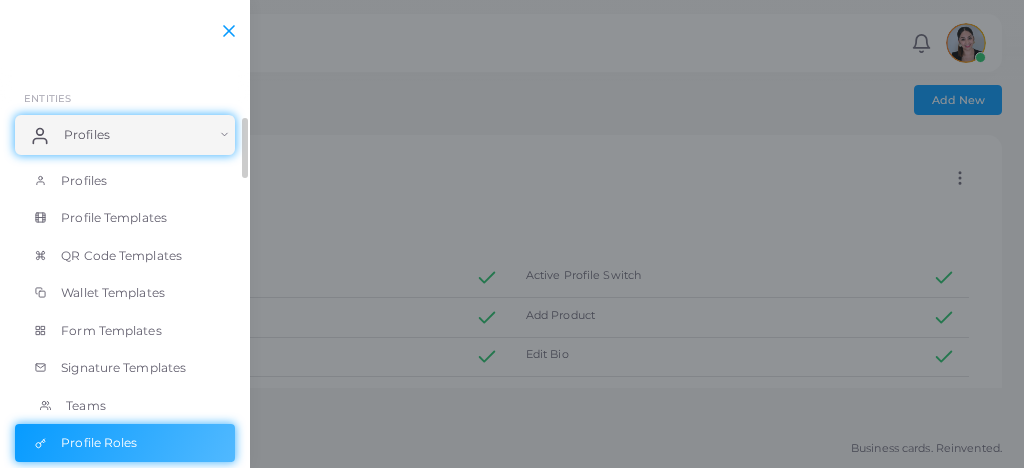 scroll, scrollTop: 81, scrollLeft: 0, axis: vertical 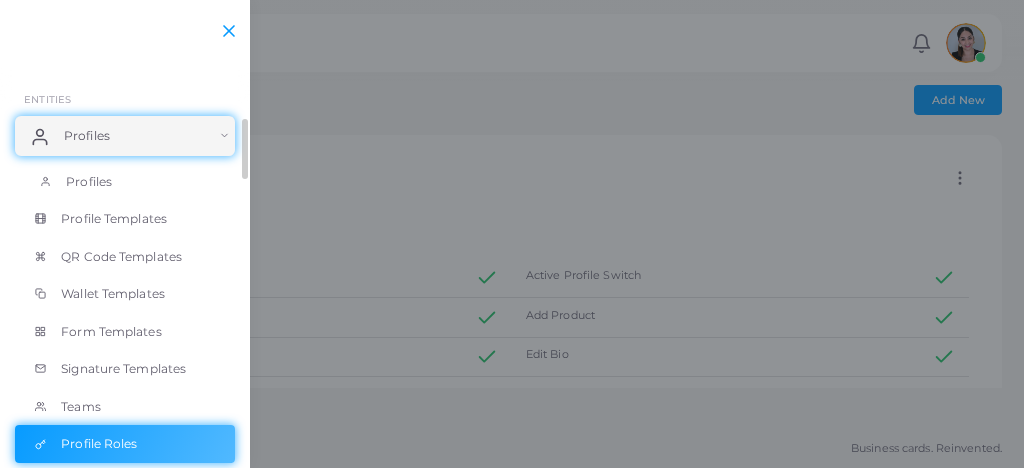 click on "Profiles" at bounding box center [125, 182] 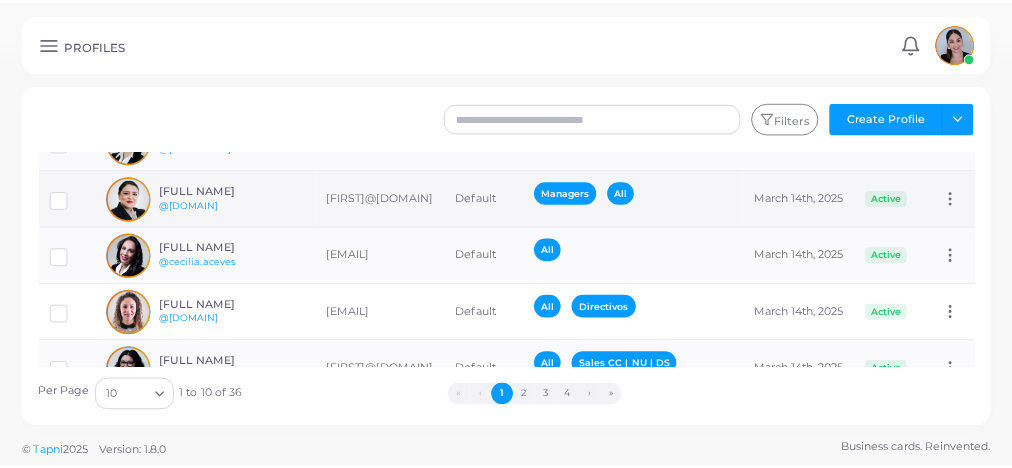 scroll, scrollTop: 404, scrollLeft: 0, axis: vertical 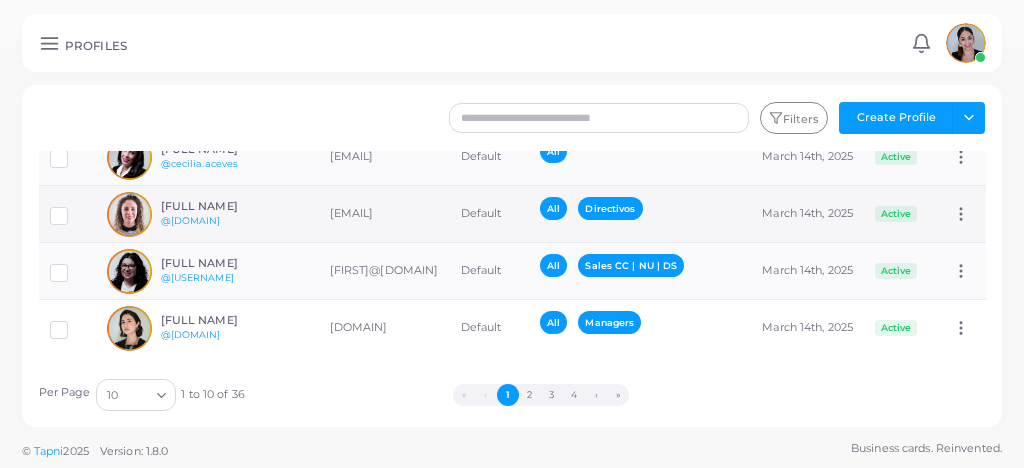click on "[EMAIL]" at bounding box center (384, 214) 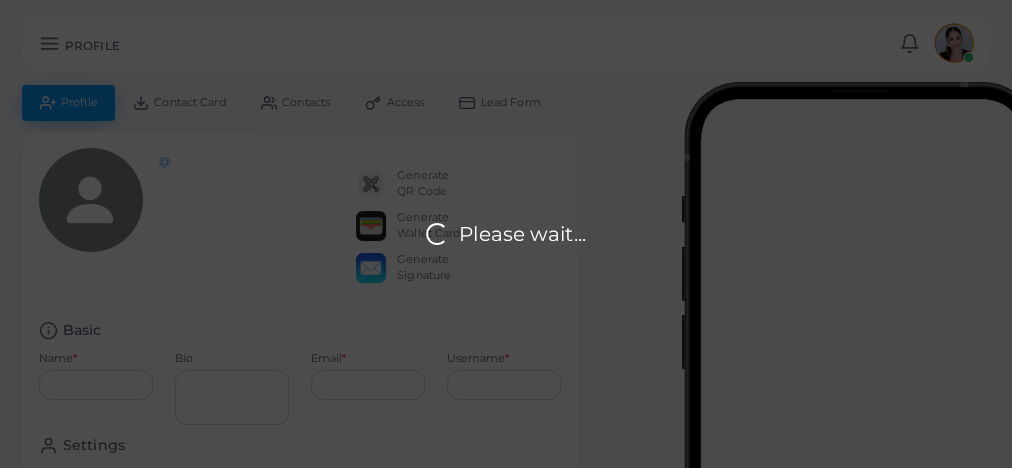 type on "**********" 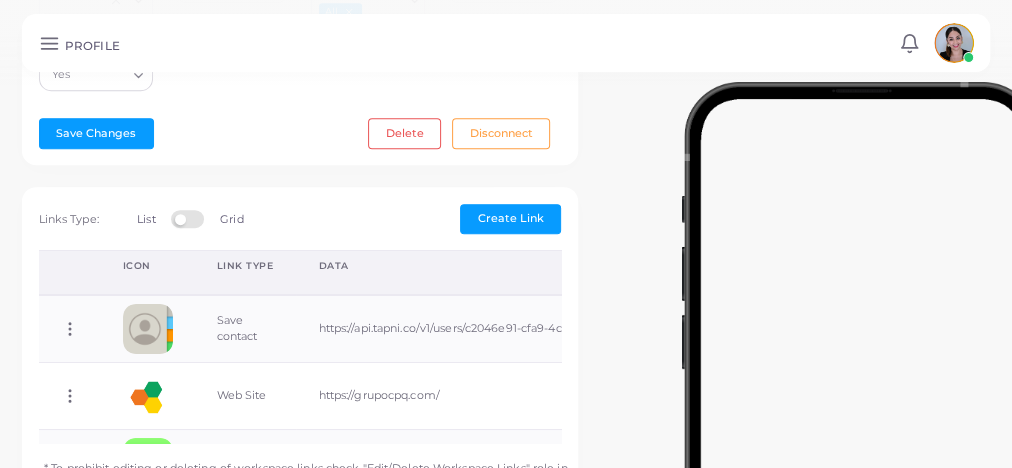 scroll, scrollTop: 606, scrollLeft: 0, axis: vertical 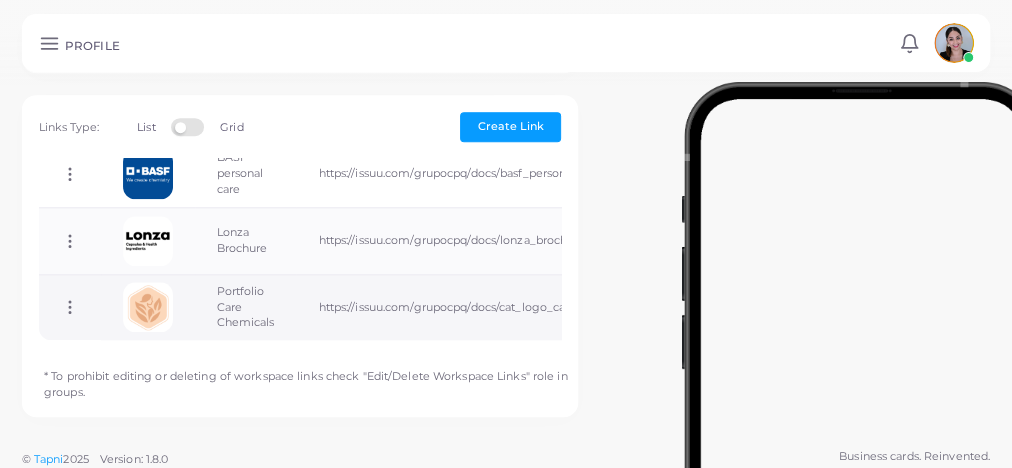 click 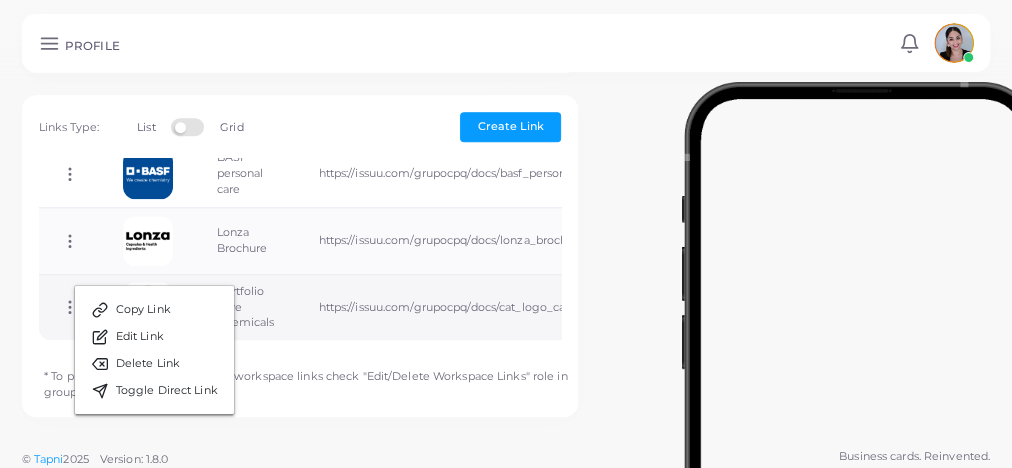 click on "Copy Link Edit Link Delete Link Toggle Direct Link" at bounding box center (70, 307) 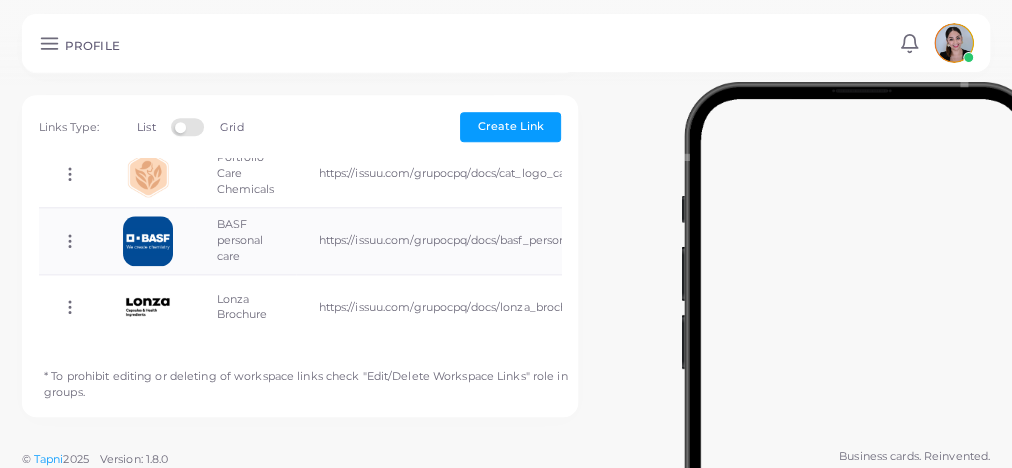 scroll, scrollTop: 1232, scrollLeft: 0, axis: vertical 